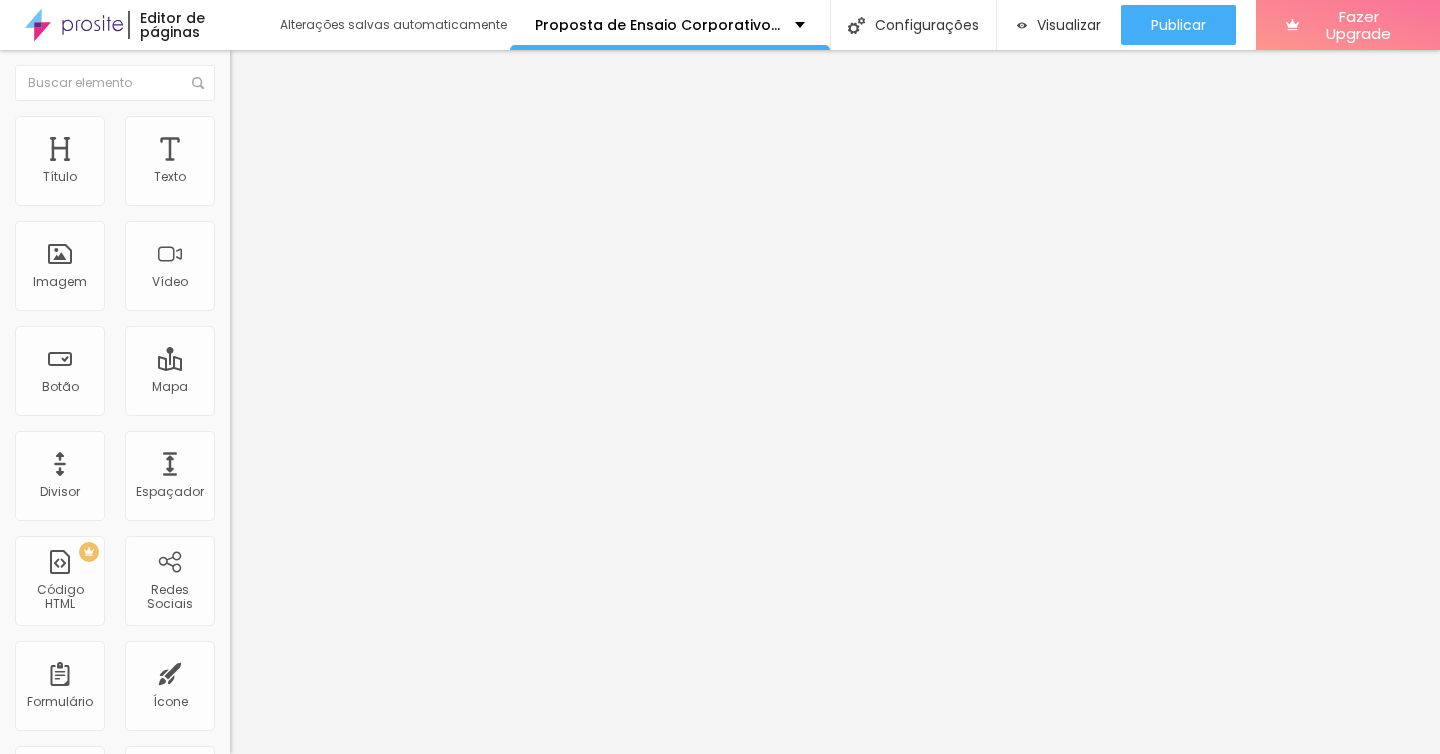 scroll, scrollTop: 0, scrollLeft: 0, axis: both 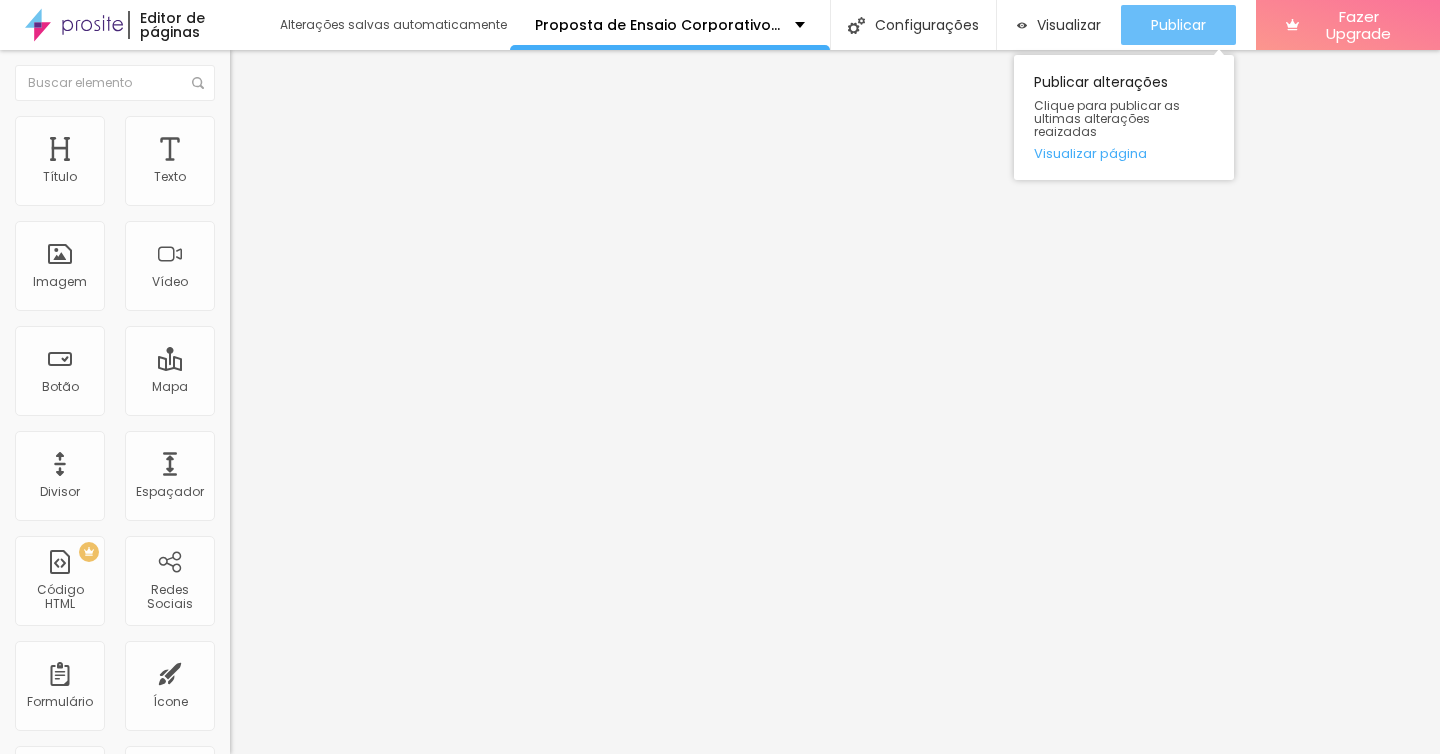 click on "Publicar" at bounding box center [1178, 25] 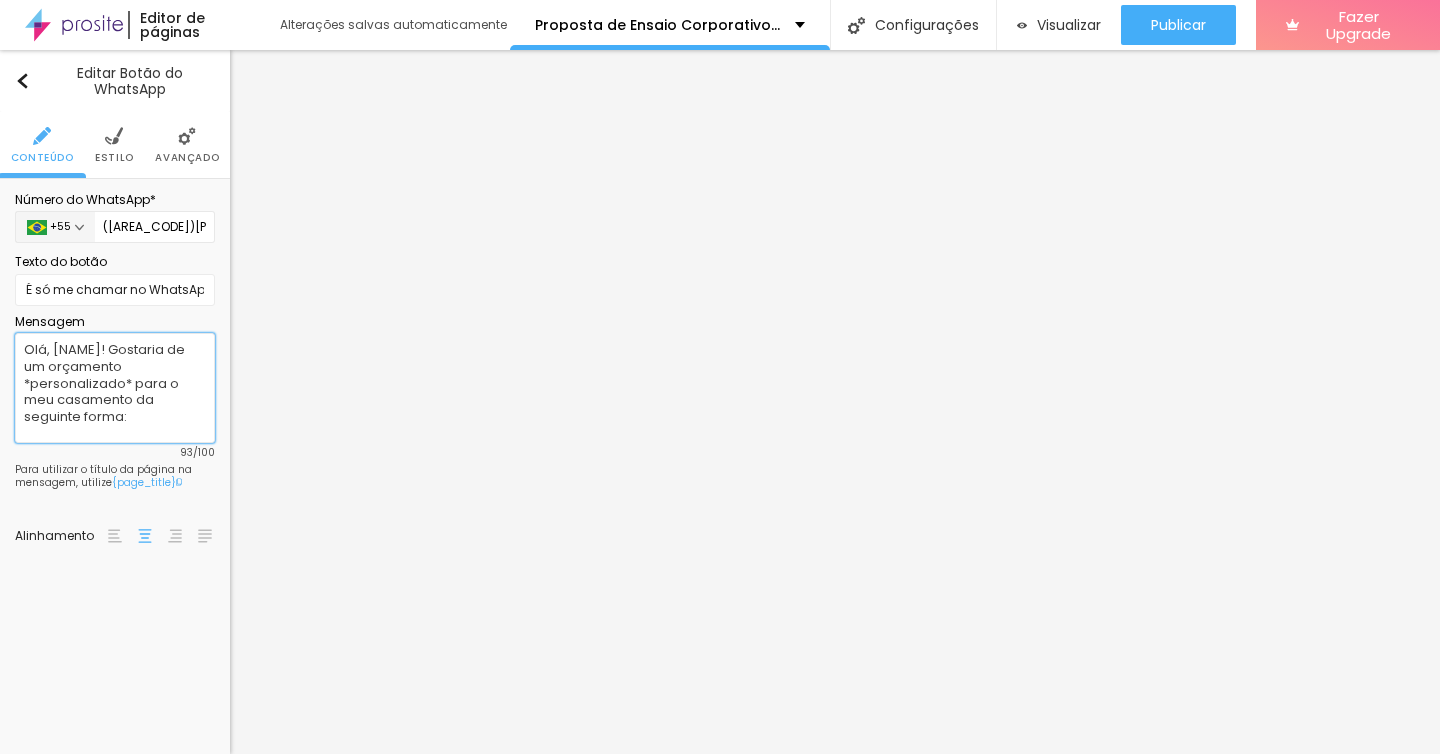 click on "Olá, [NAME]! Gostaria de um orçamento *personalizado* para o meu casamento da seguinte forma:" at bounding box center (115, 388) 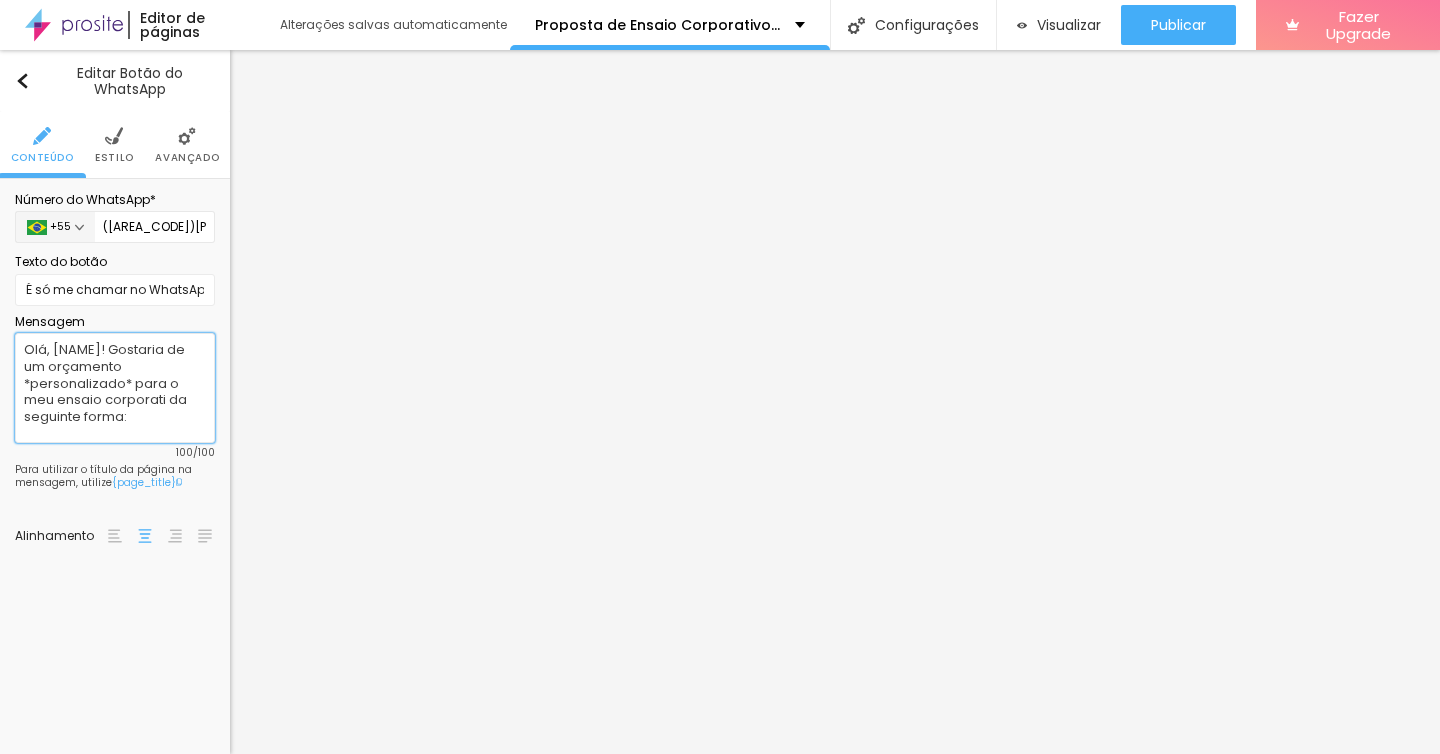 click on "Olá, [NAME]! Gostaria de um orçamento *personalizado* para o meu ensaio corporati da seguinte forma:" at bounding box center [115, 388] 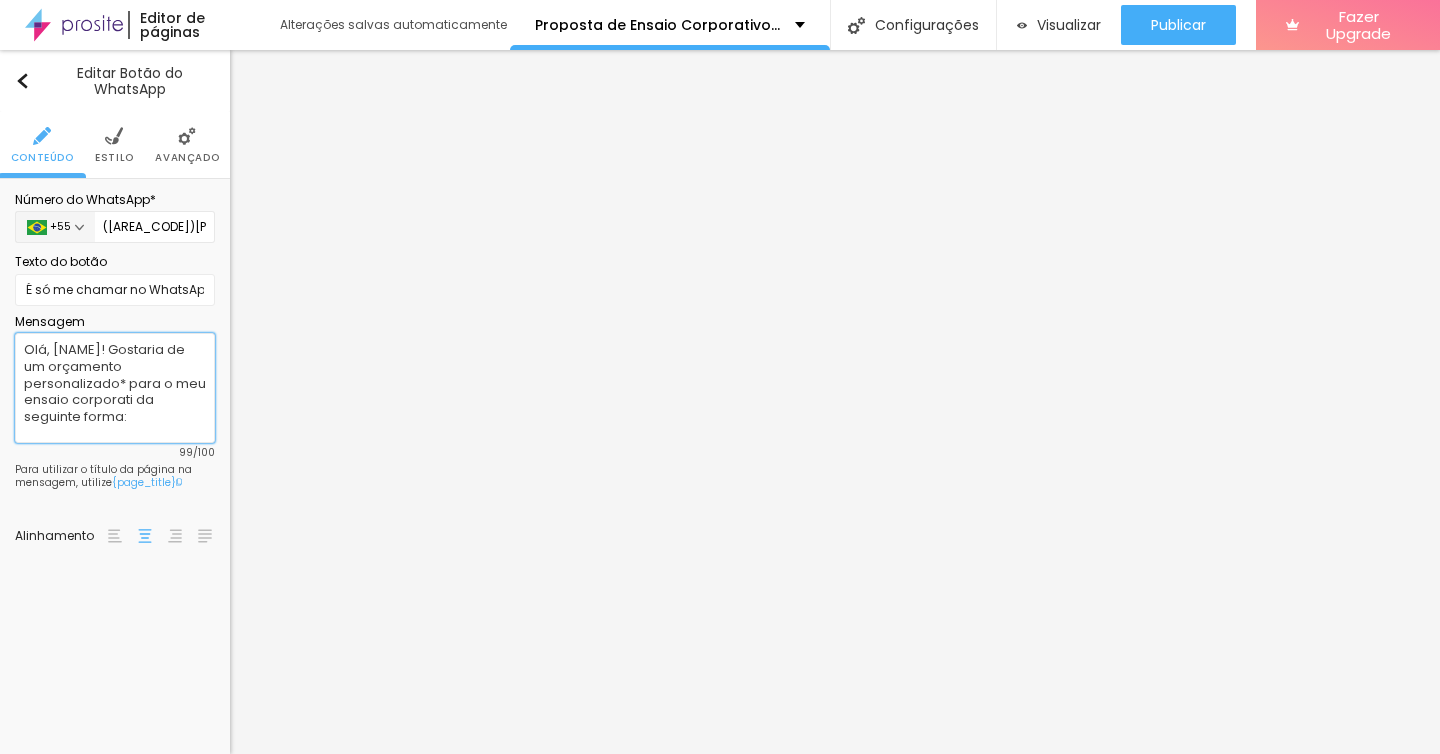 click on "Olá, [NAME]! Gostaria de um orçamento personalizado* para o meu ensaio corporati da seguinte forma:" at bounding box center (115, 388) 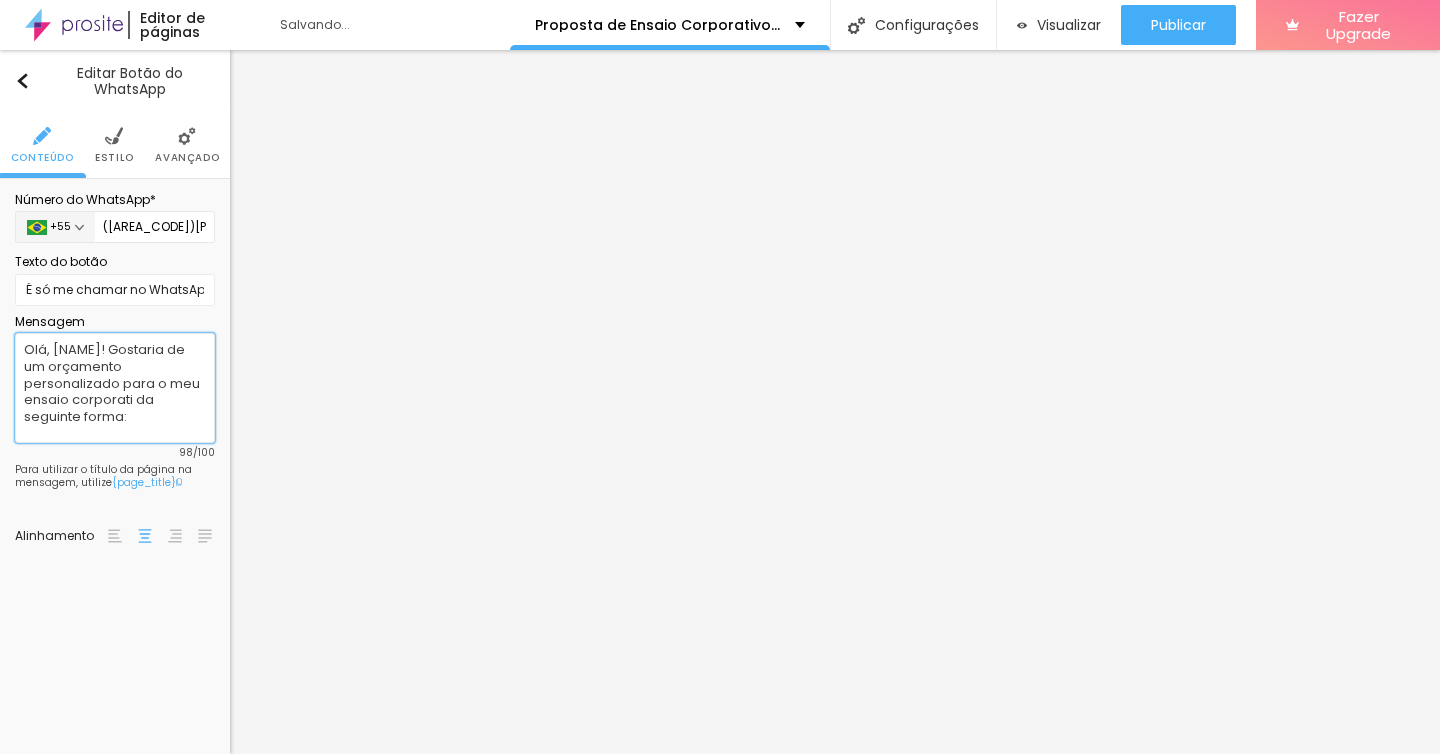 click on "Olá, [NAME]! Gostaria de um orçamento personalizado para o meu ensaio corporati da seguinte forma:" at bounding box center [115, 388] 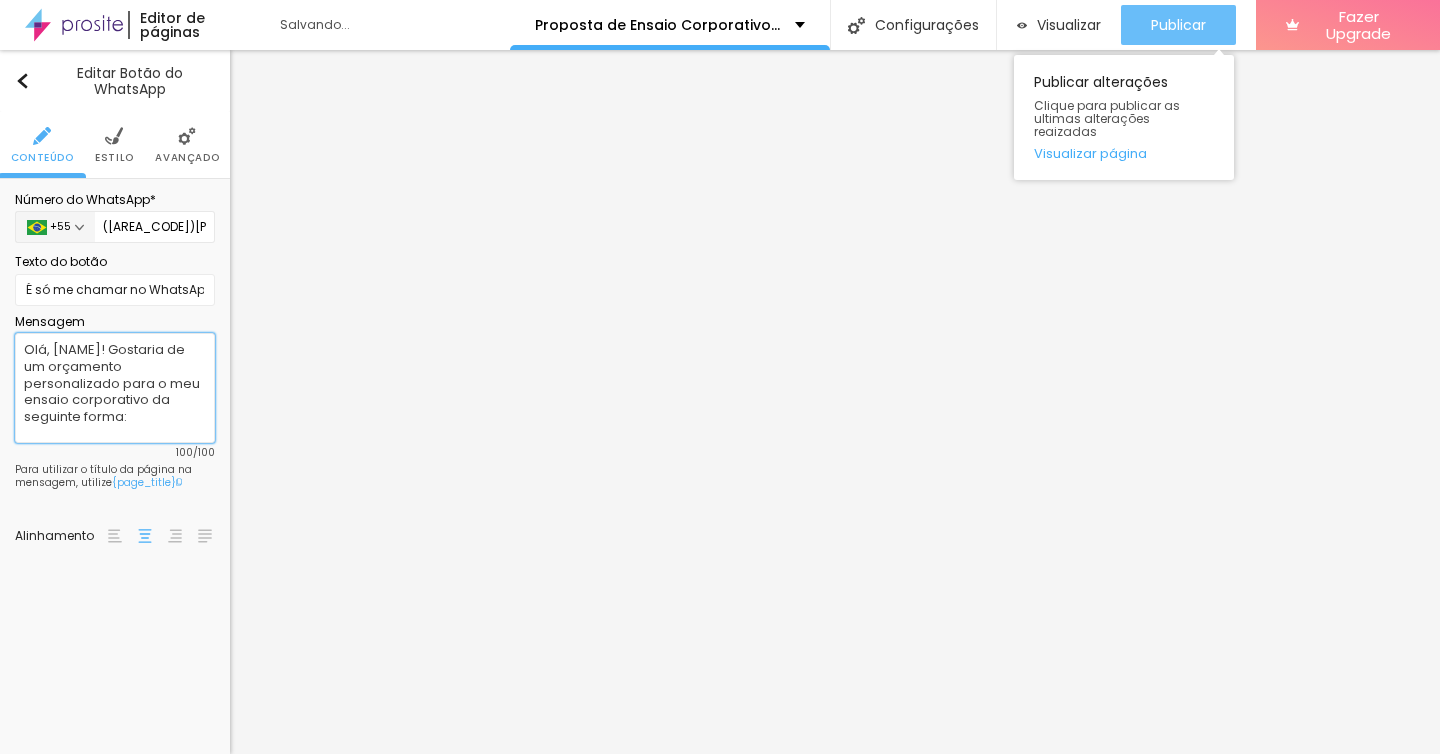 type on "Olá, [NAME]! Gostaria de um orçamento personalizado para o meu ensaio corporativo da seguinte forma:" 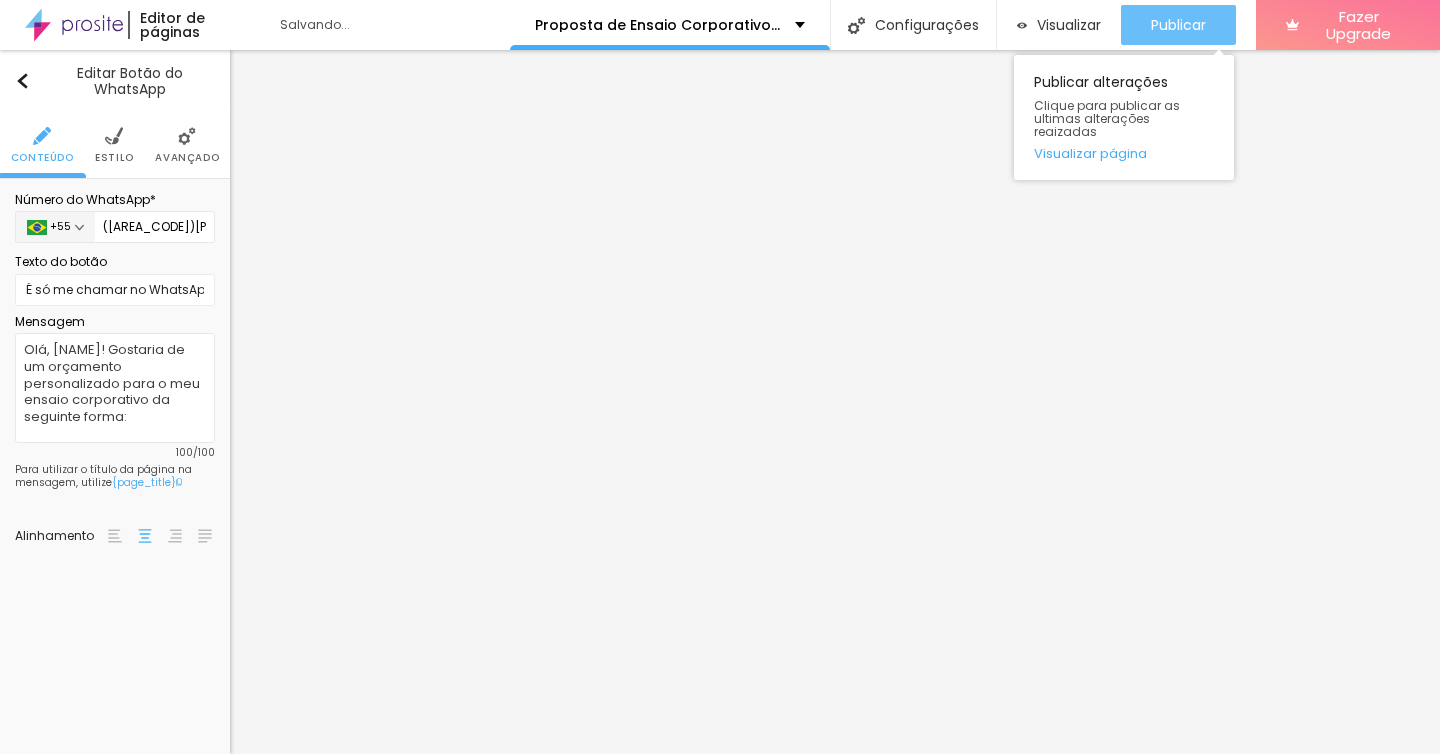 click on "Publicar" at bounding box center (1178, 25) 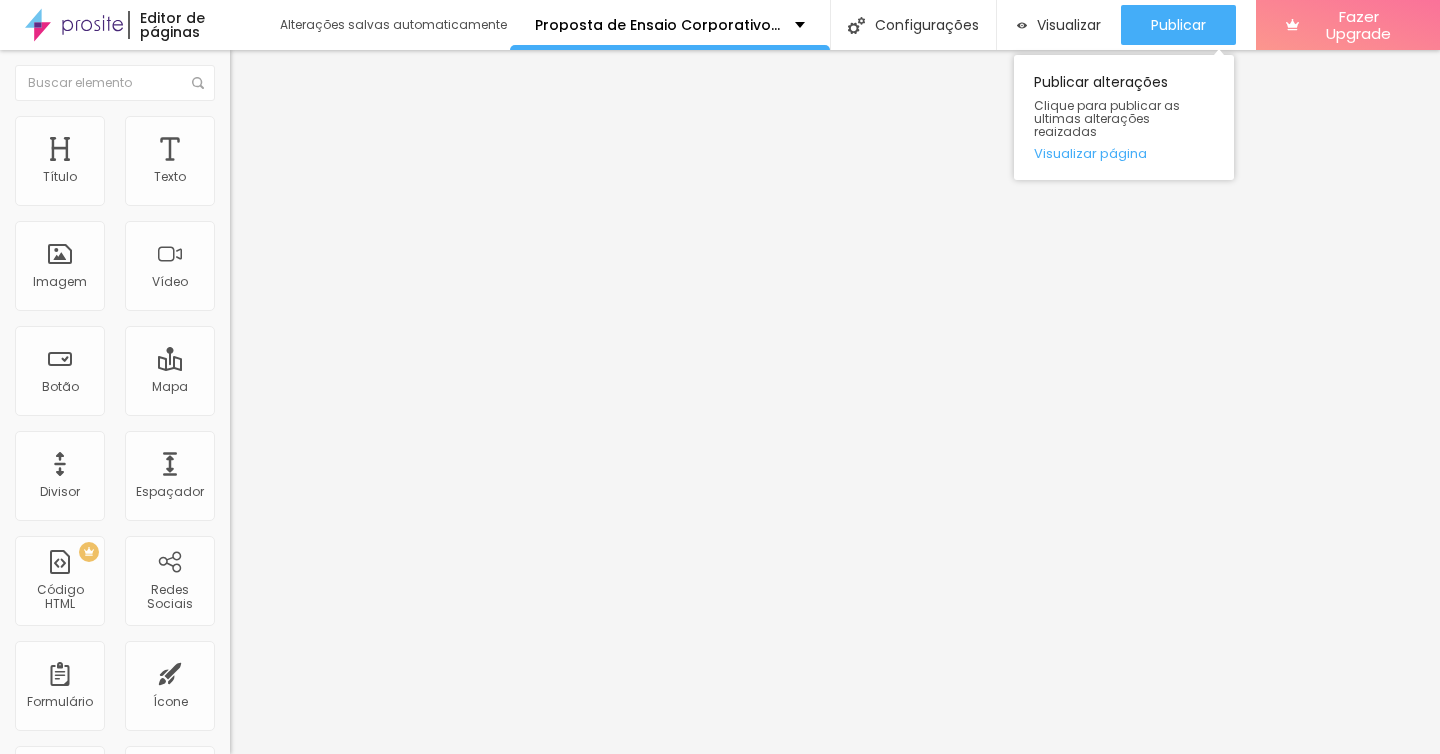 scroll, scrollTop: 0, scrollLeft: 0, axis: both 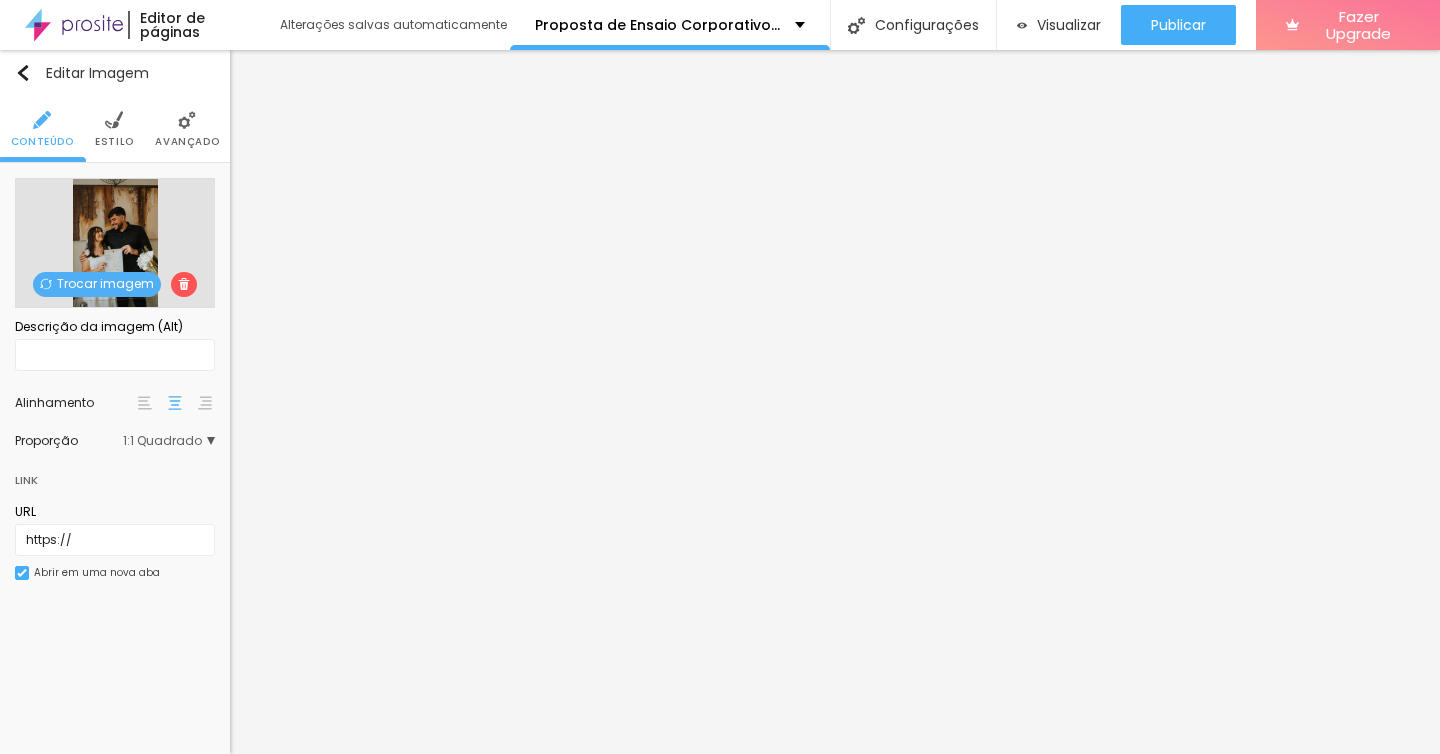 click on "Trocar imagem" at bounding box center [97, 284] 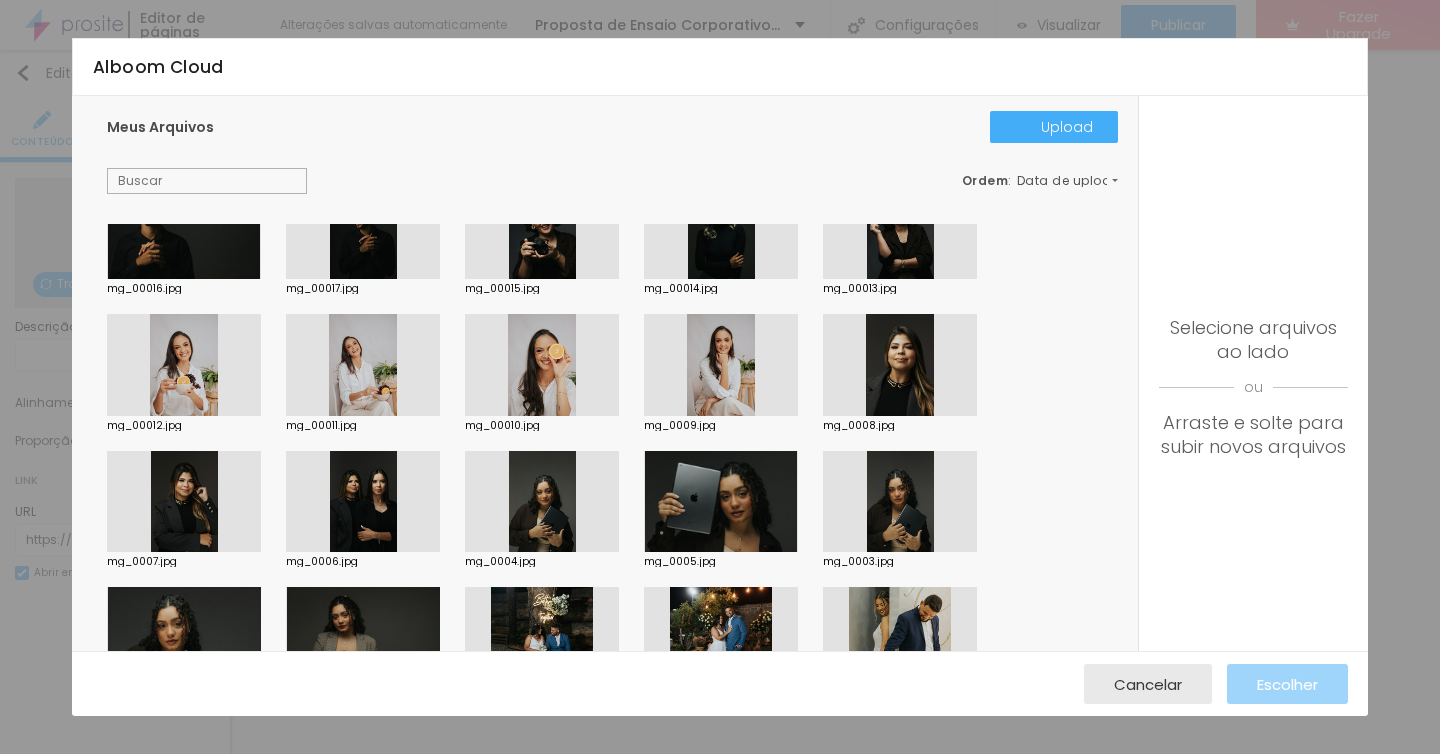 scroll, scrollTop: 47, scrollLeft: 0, axis: vertical 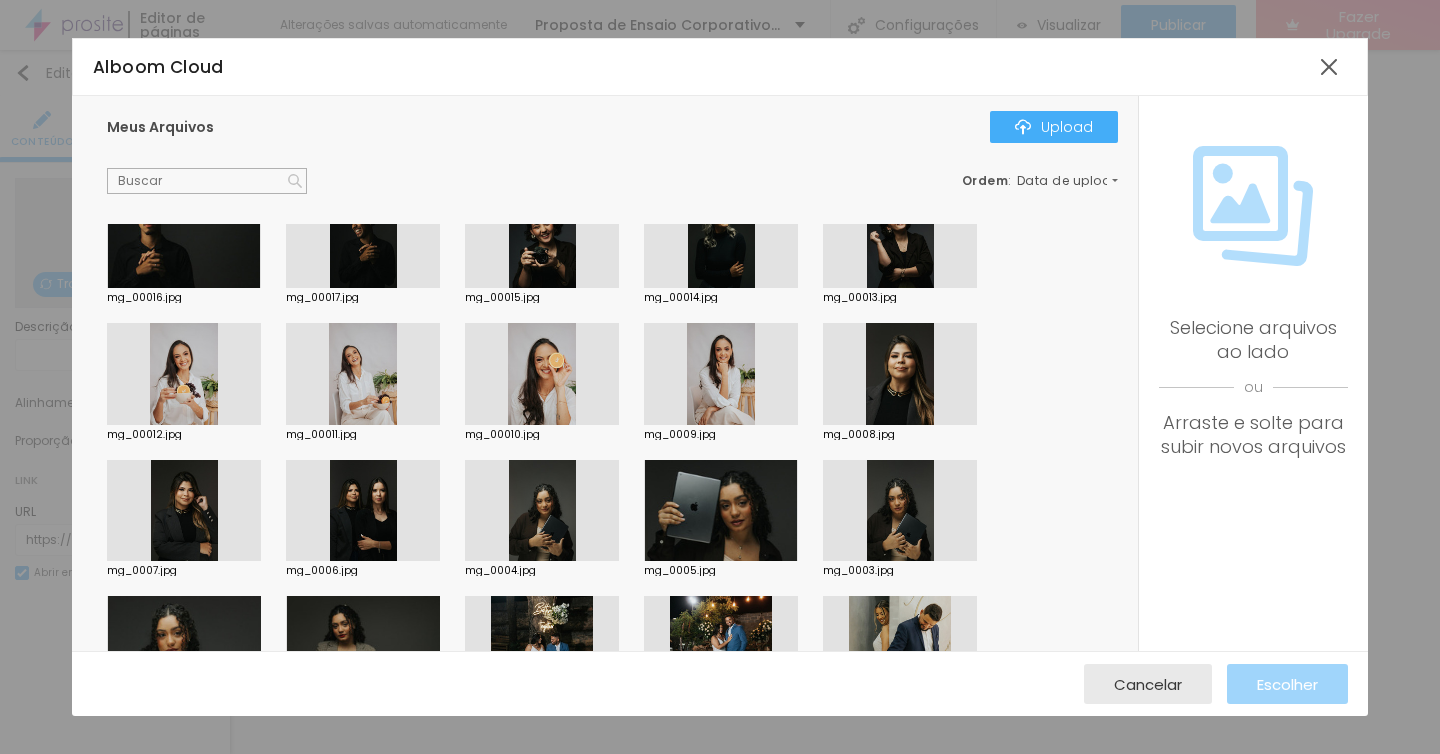 click at bounding box center (363, 374) 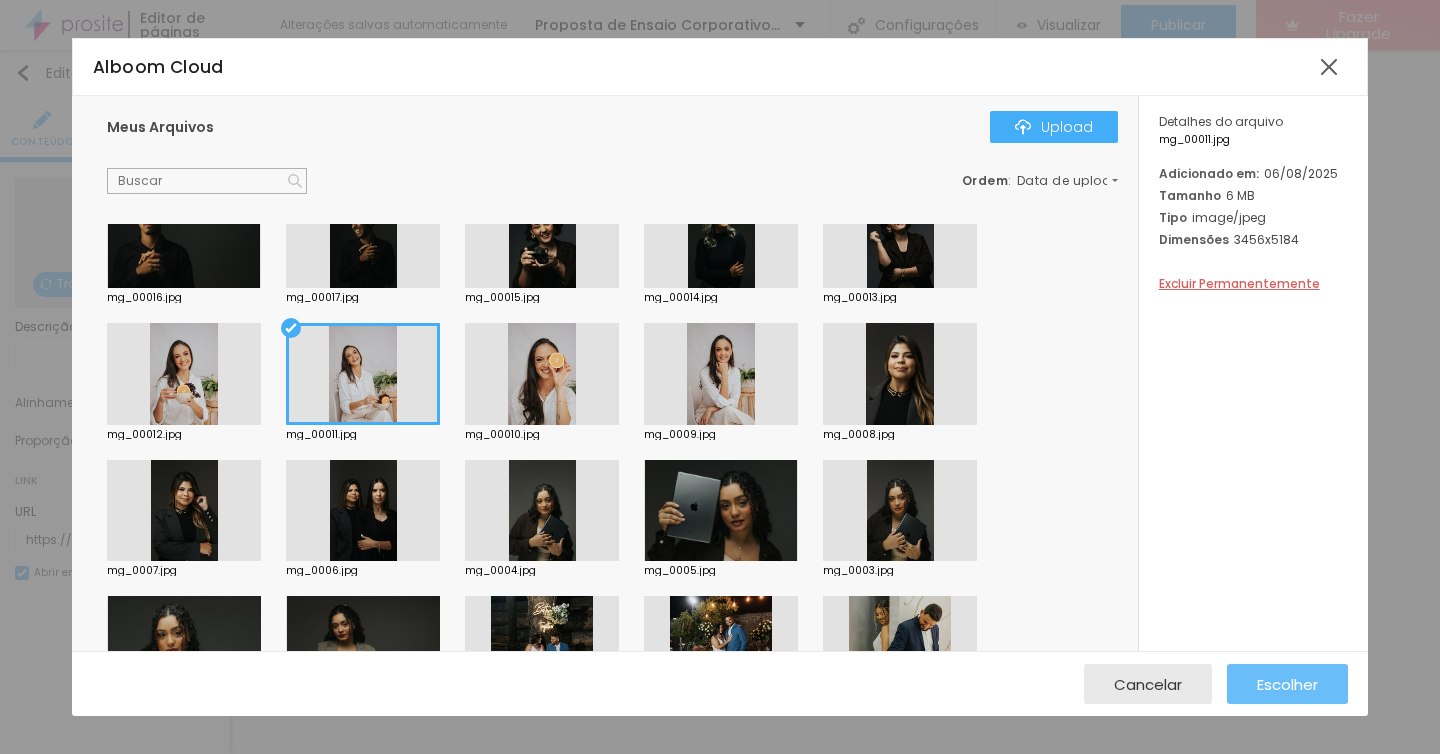 click on "Escolher" at bounding box center [1287, 684] 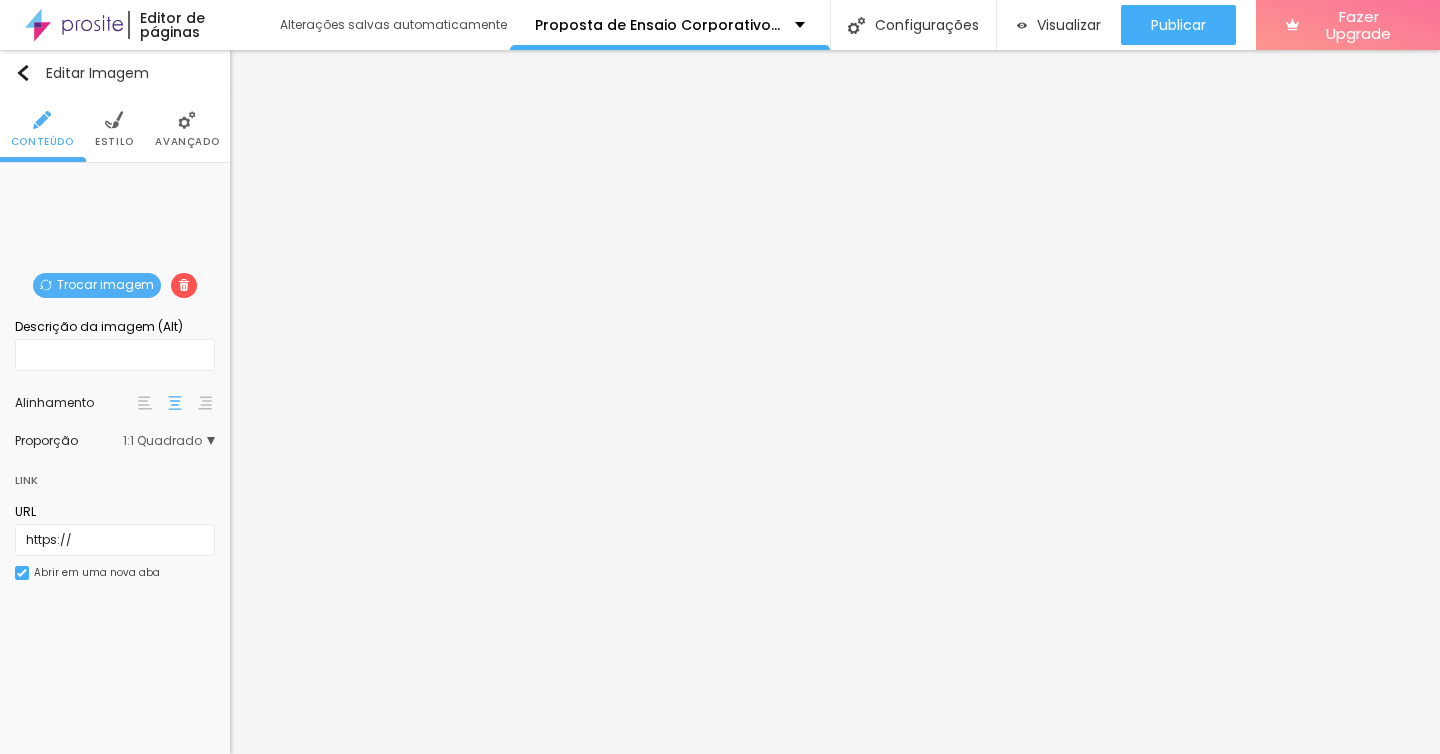 click on "Trocar imagem" at bounding box center [97, 285] 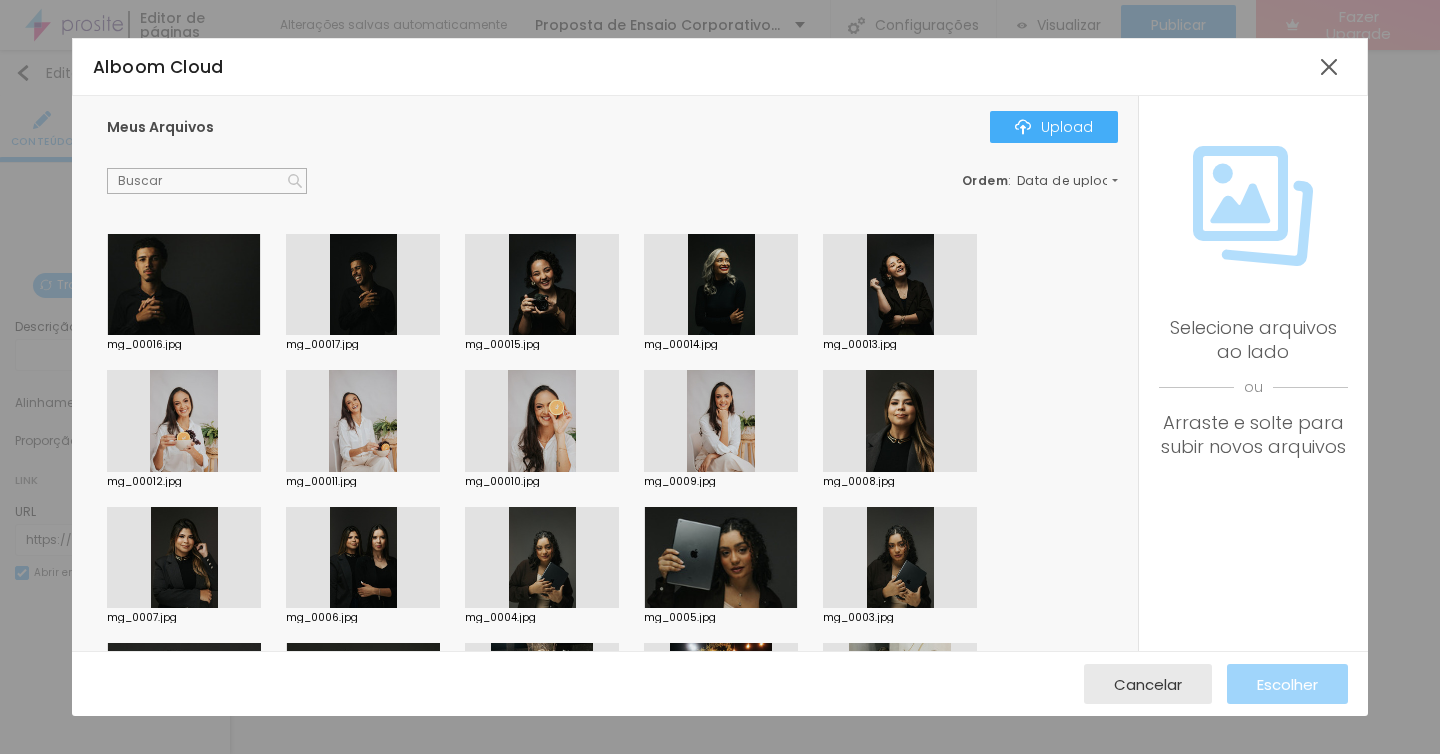 scroll, scrollTop: 0, scrollLeft: 0, axis: both 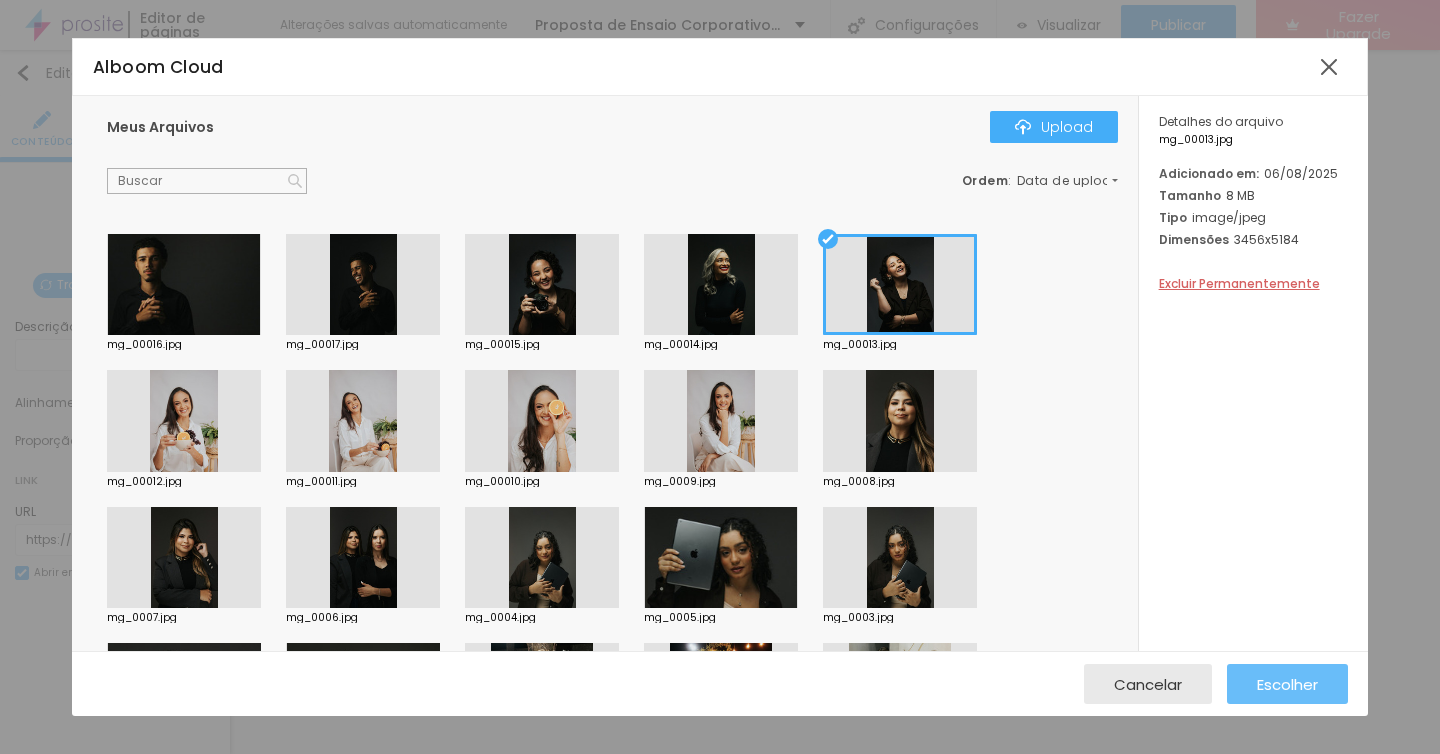 click on "Escolher" at bounding box center (1287, 684) 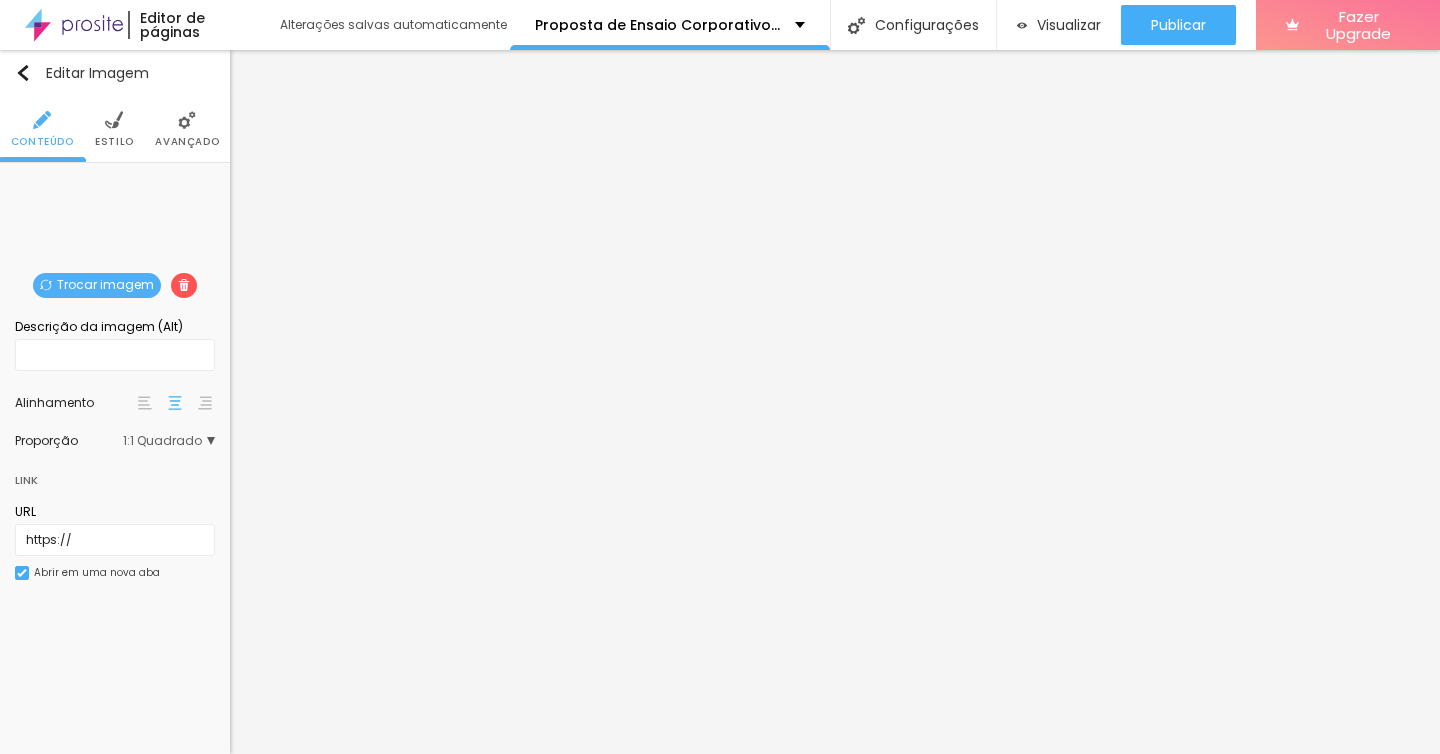 click on "Trocar imagem" at bounding box center (97, 285) 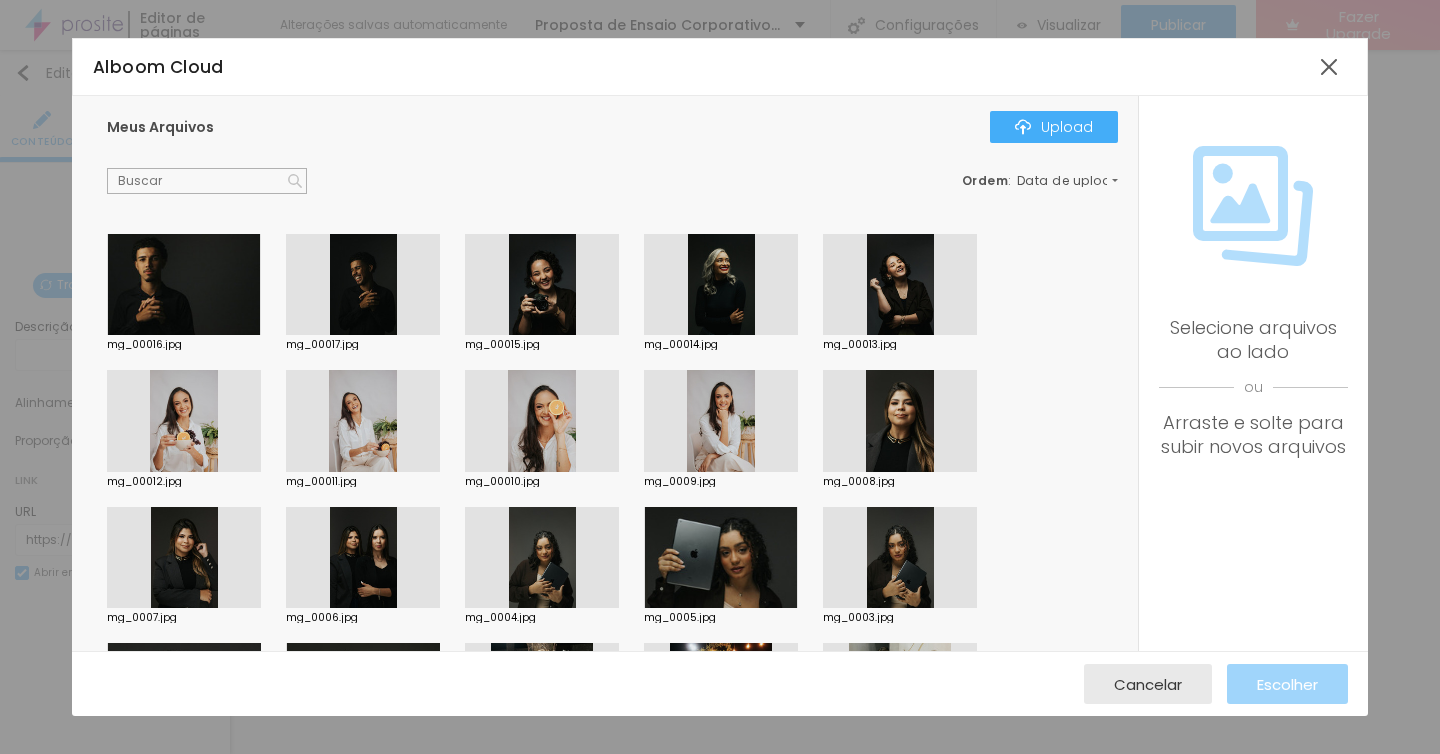 scroll, scrollTop: 0, scrollLeft: 0, axis: both 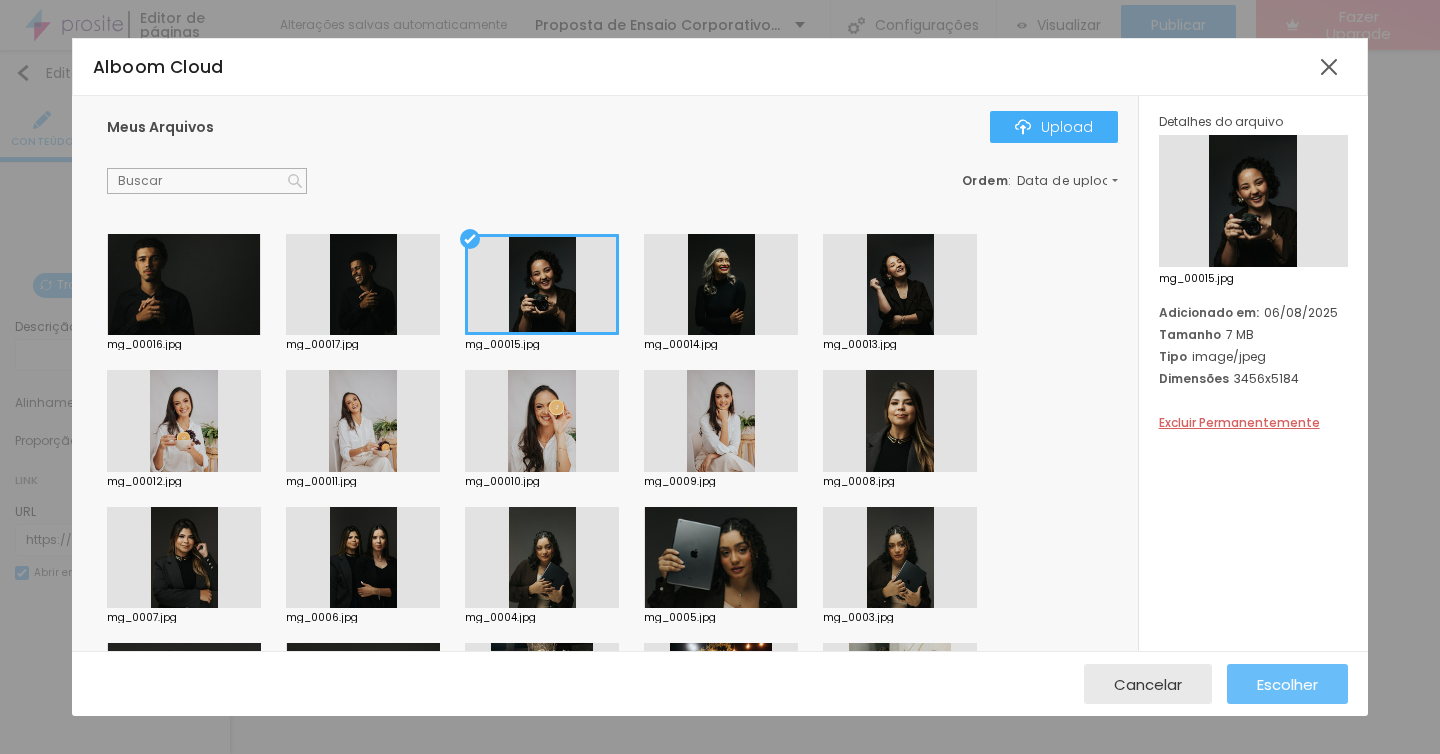 click on "Escolher" at bounding box center (1287, 684) 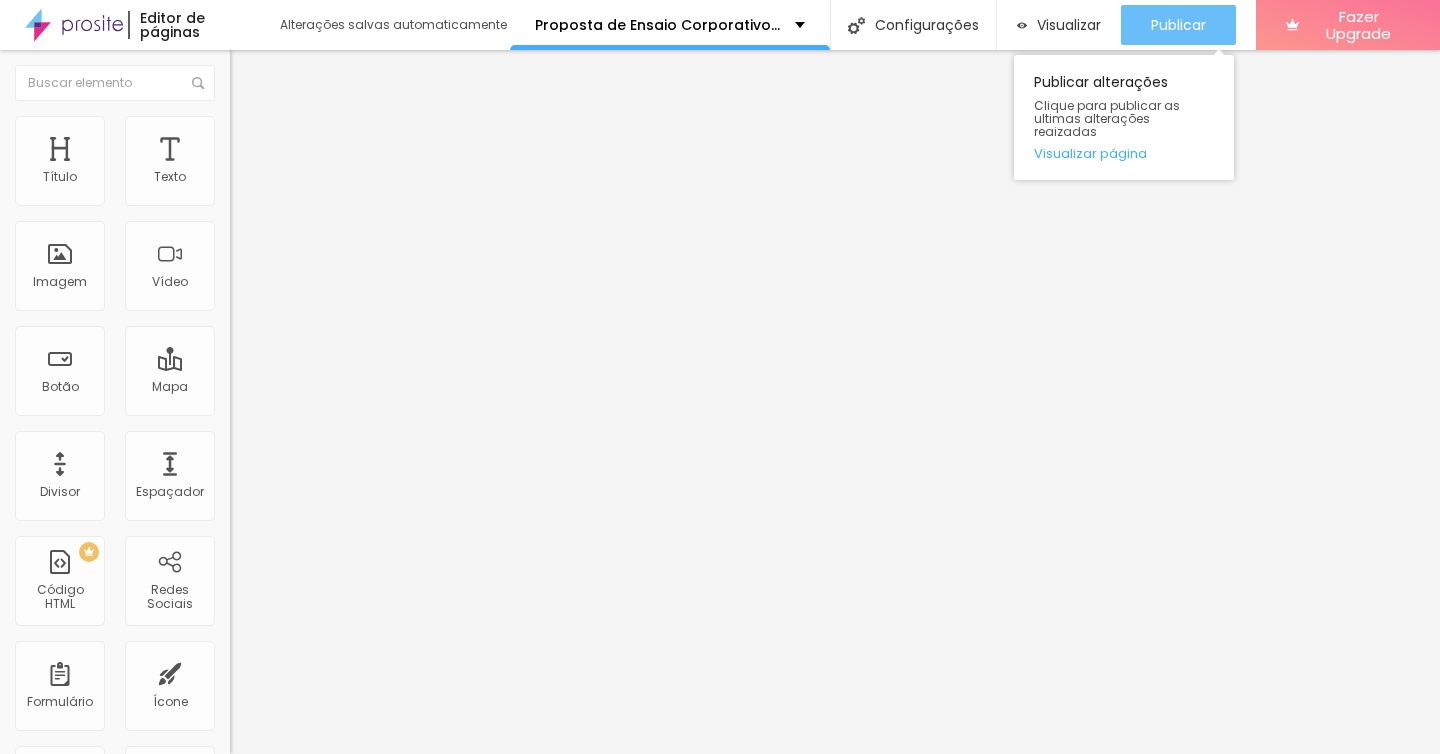 click on "Publicar" at bounding box center (1178, 25) 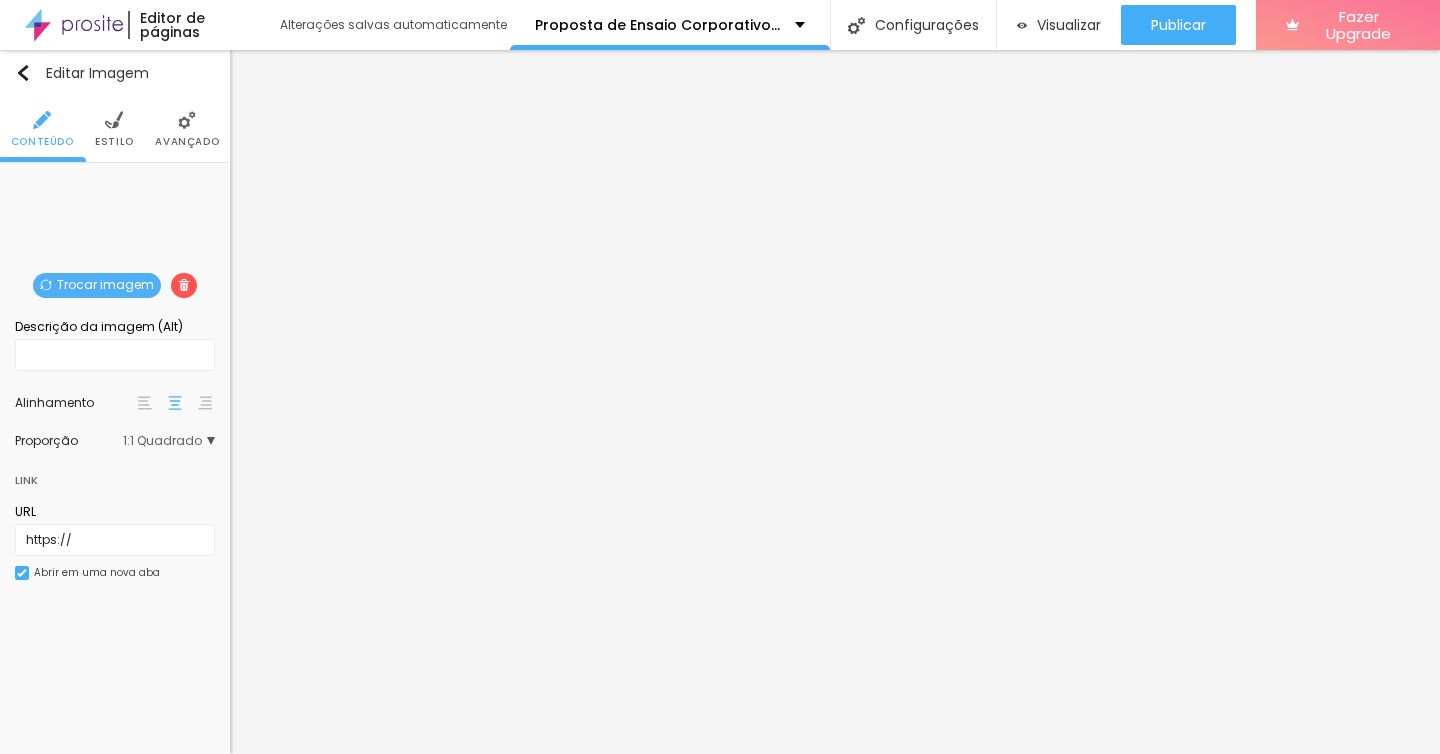 click on "Trocar imagem" at bounding box center [97, 285] 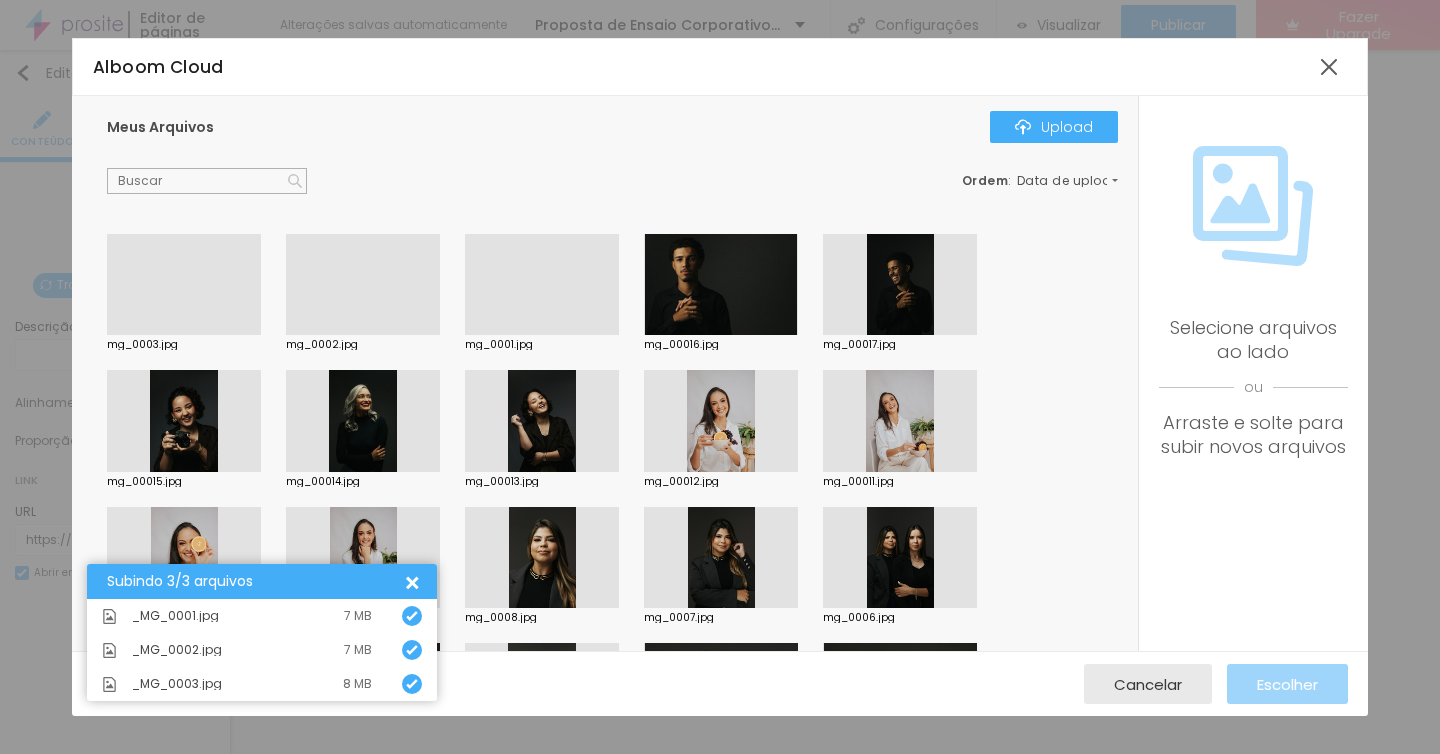click at bounding box center [184, 335] 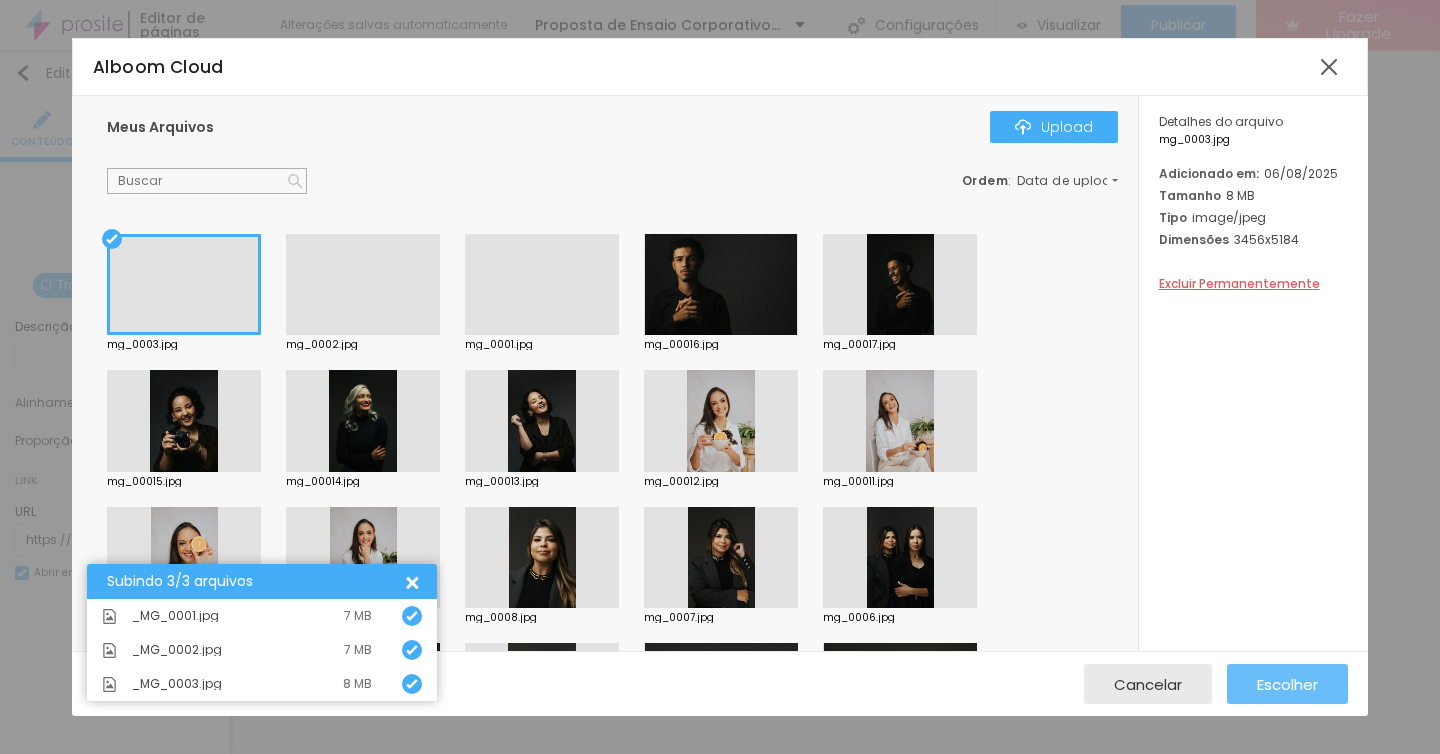 click on "Escolher" at bounding box center [1287, 684] 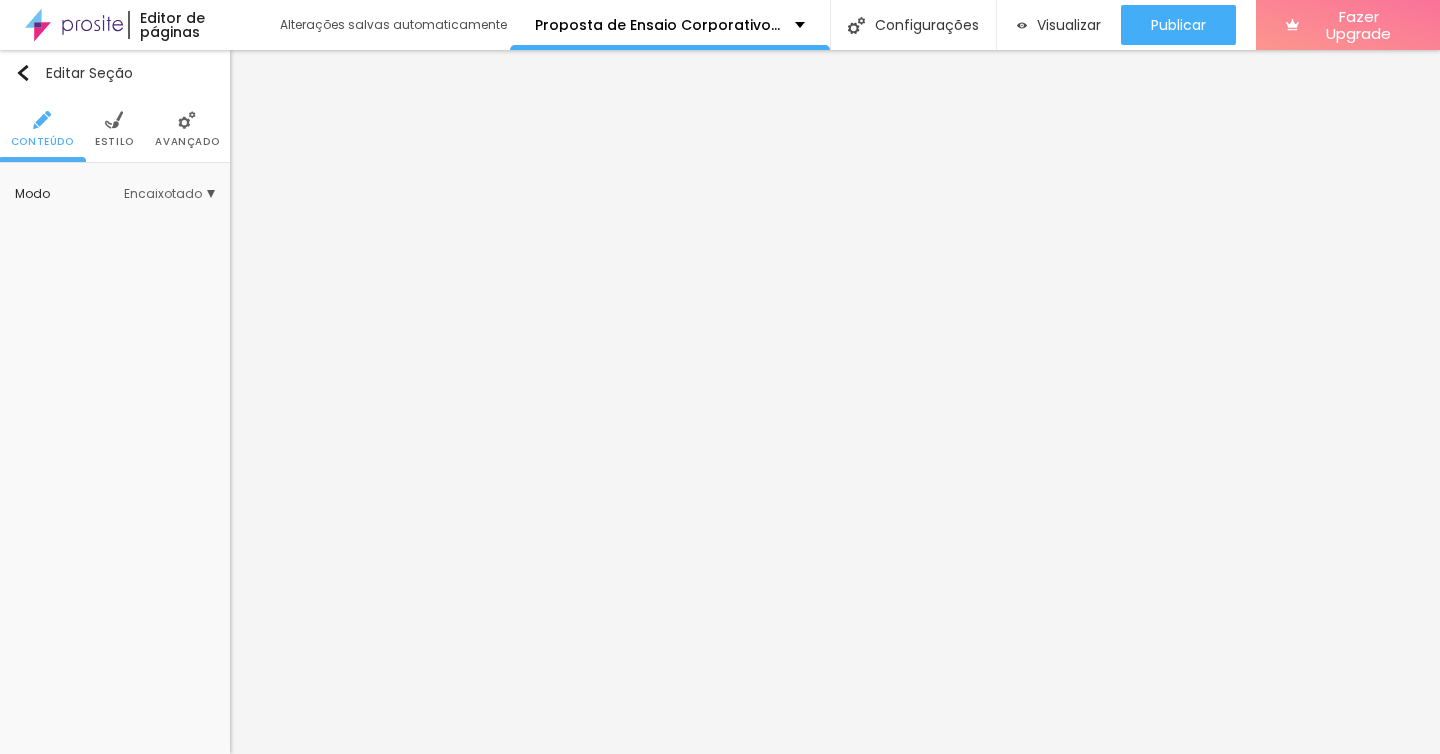 click on "Estilo" at bounding box center [114, 142] 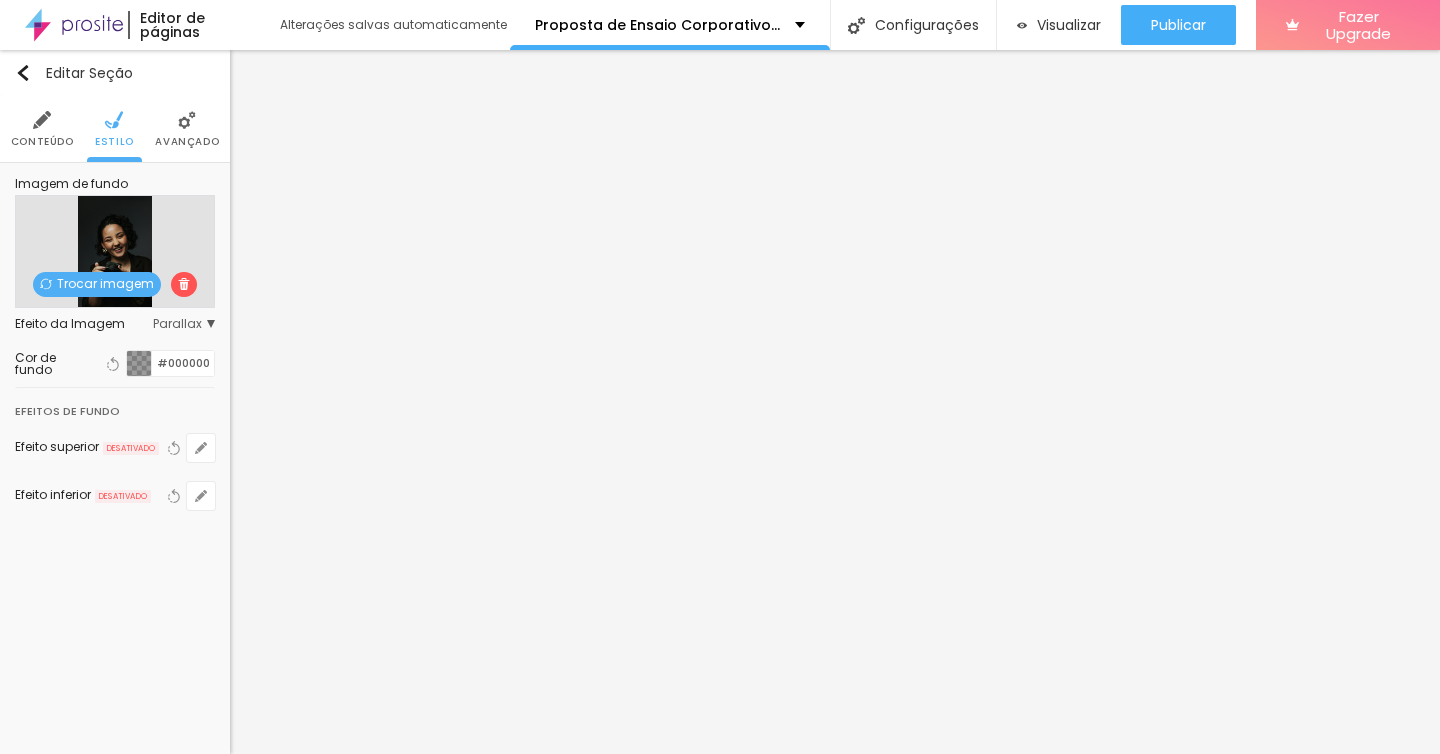 click on "Trocar imagem" at bounding box center (97, 284) 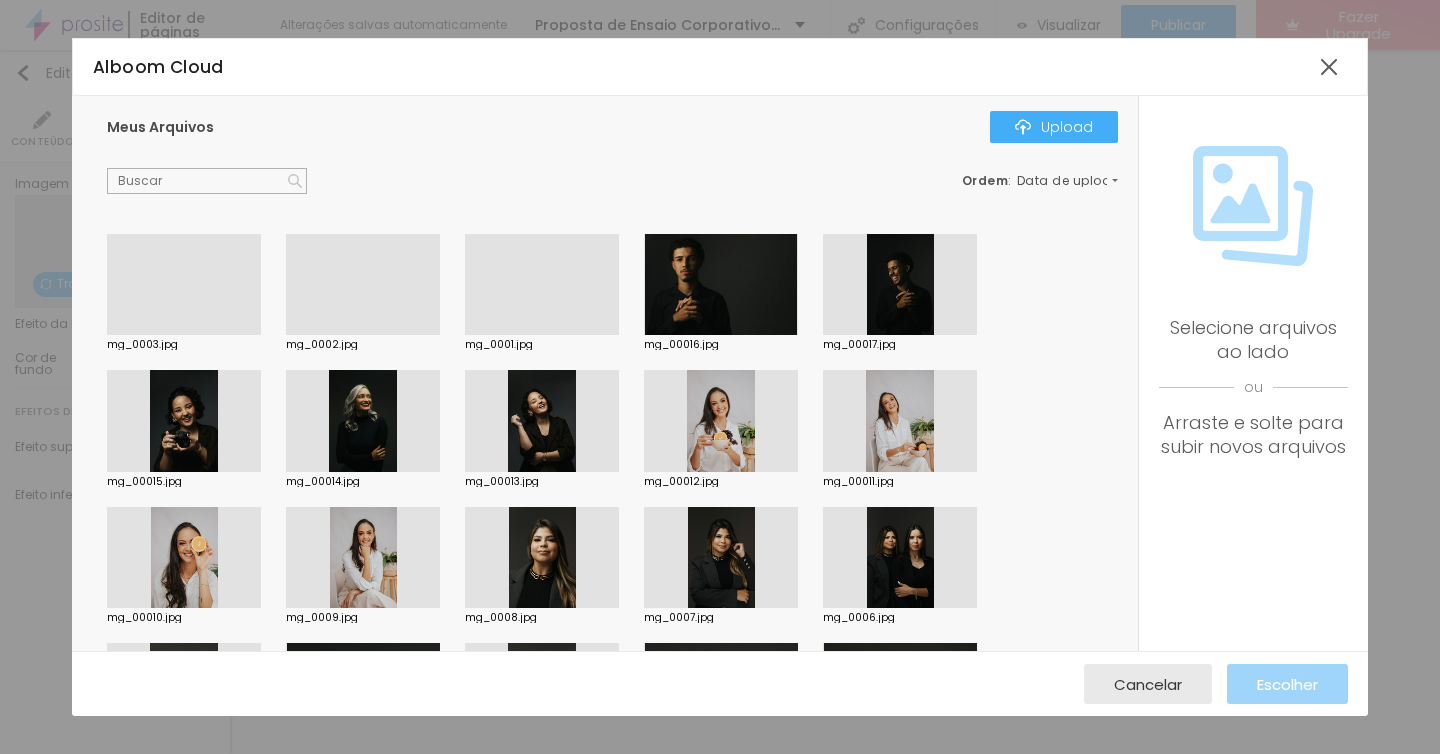 click at bounding box center (363, 335) 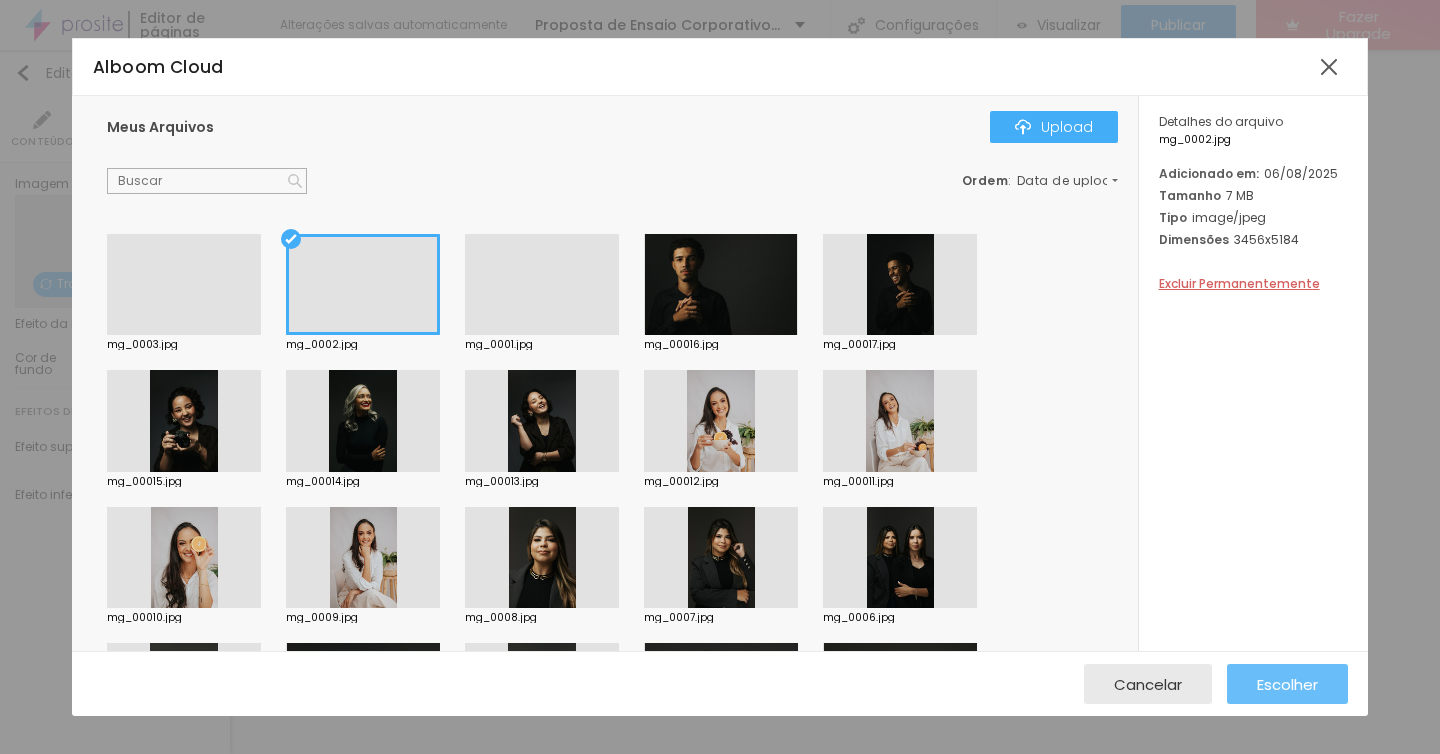 click on "Escolher" at bounding box center (1287, 684) 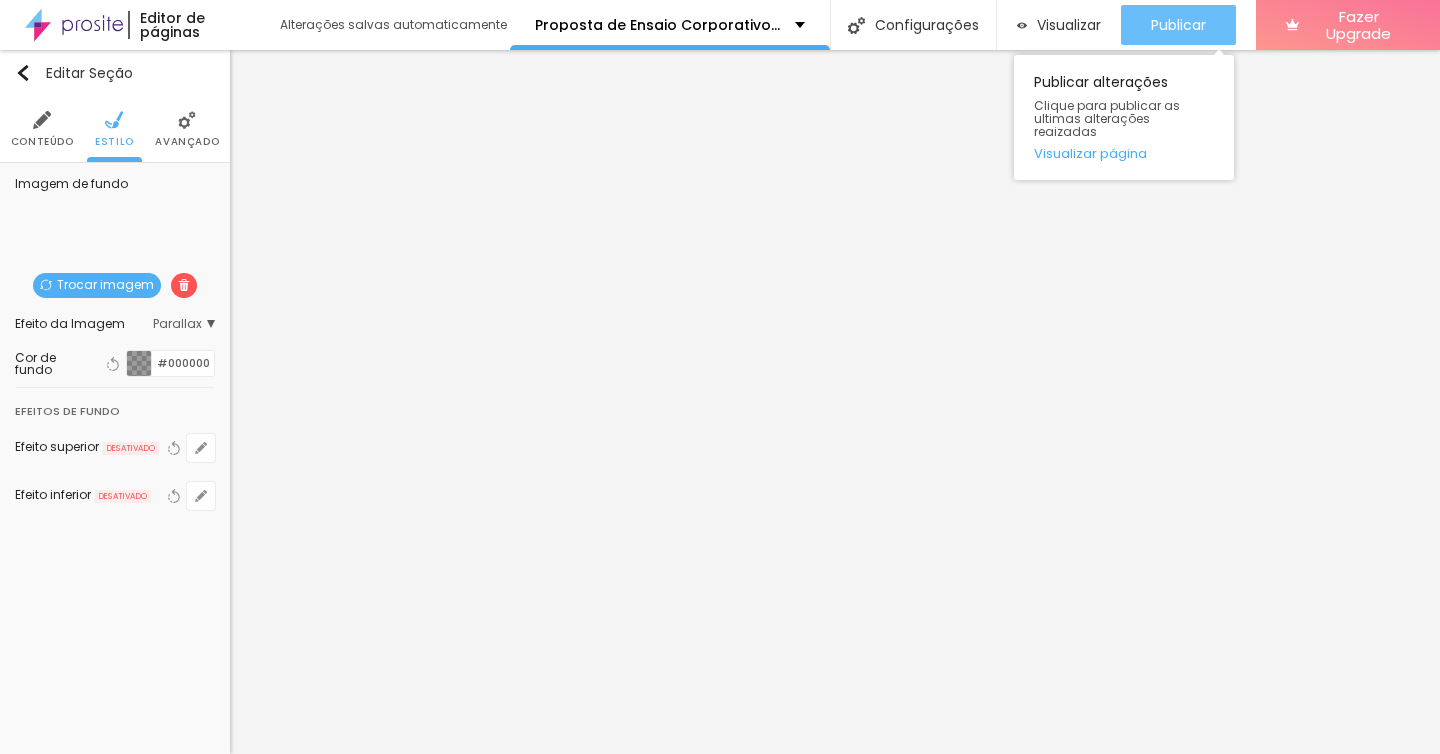 click on "Publicar" at bounding box center (1178, 25) 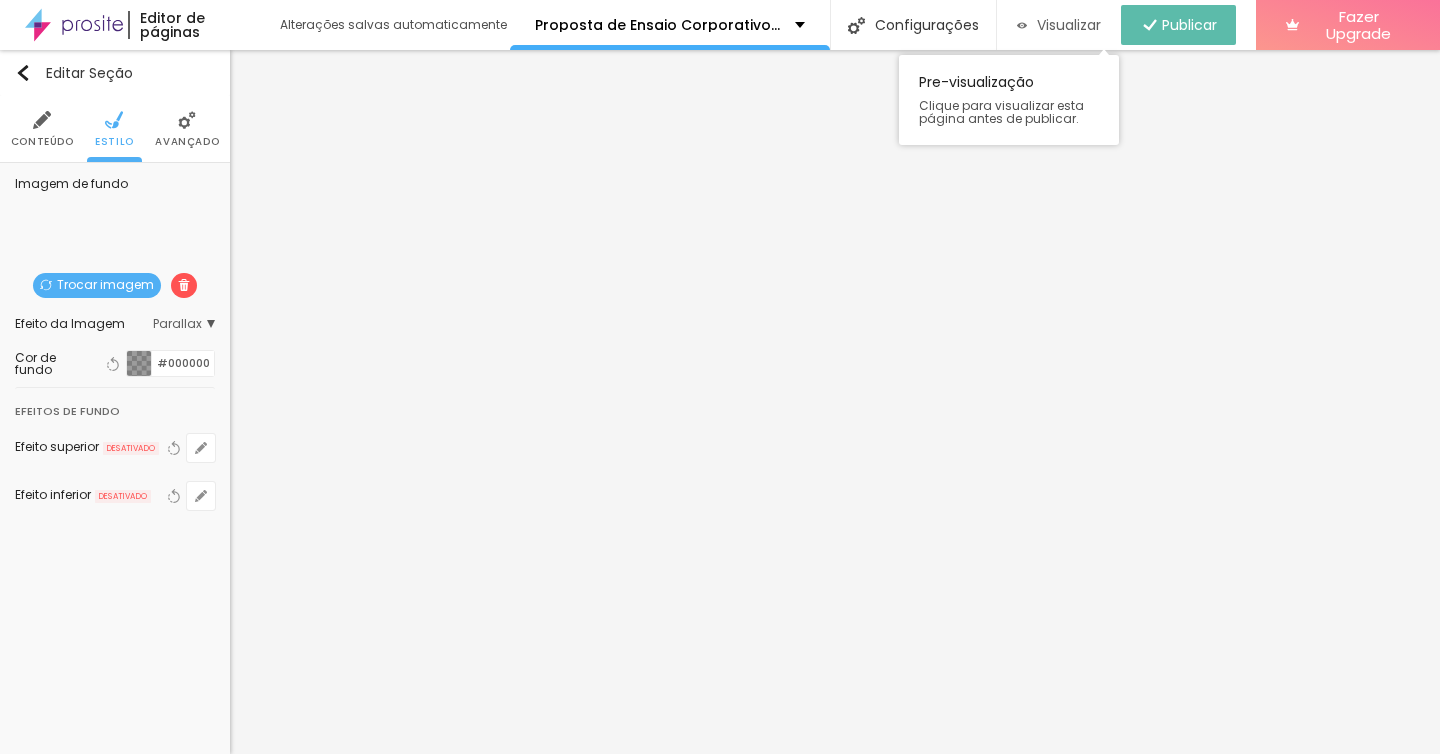 click on "Visualizar" at bounding box center [1069, 25] 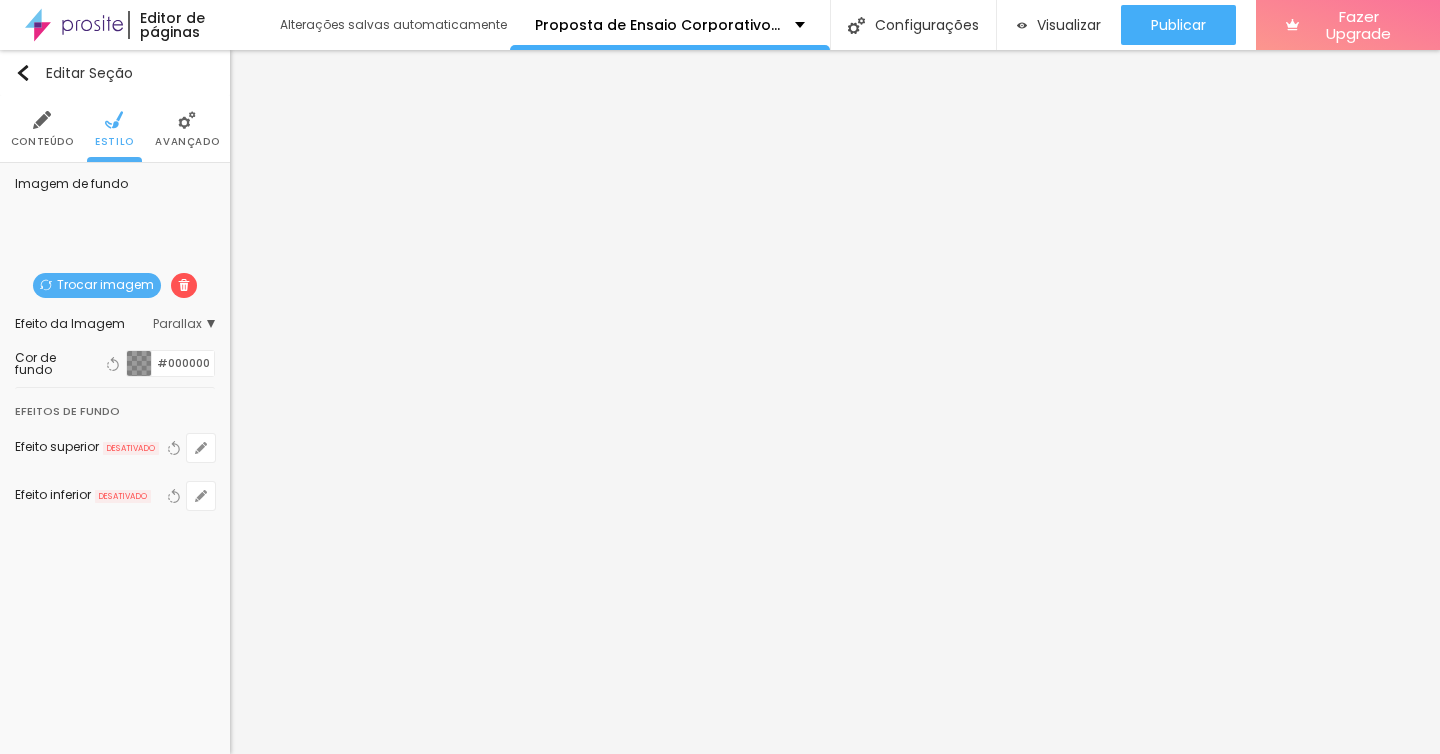 click on "Trocar imagem" at bounding box center [97, 285] 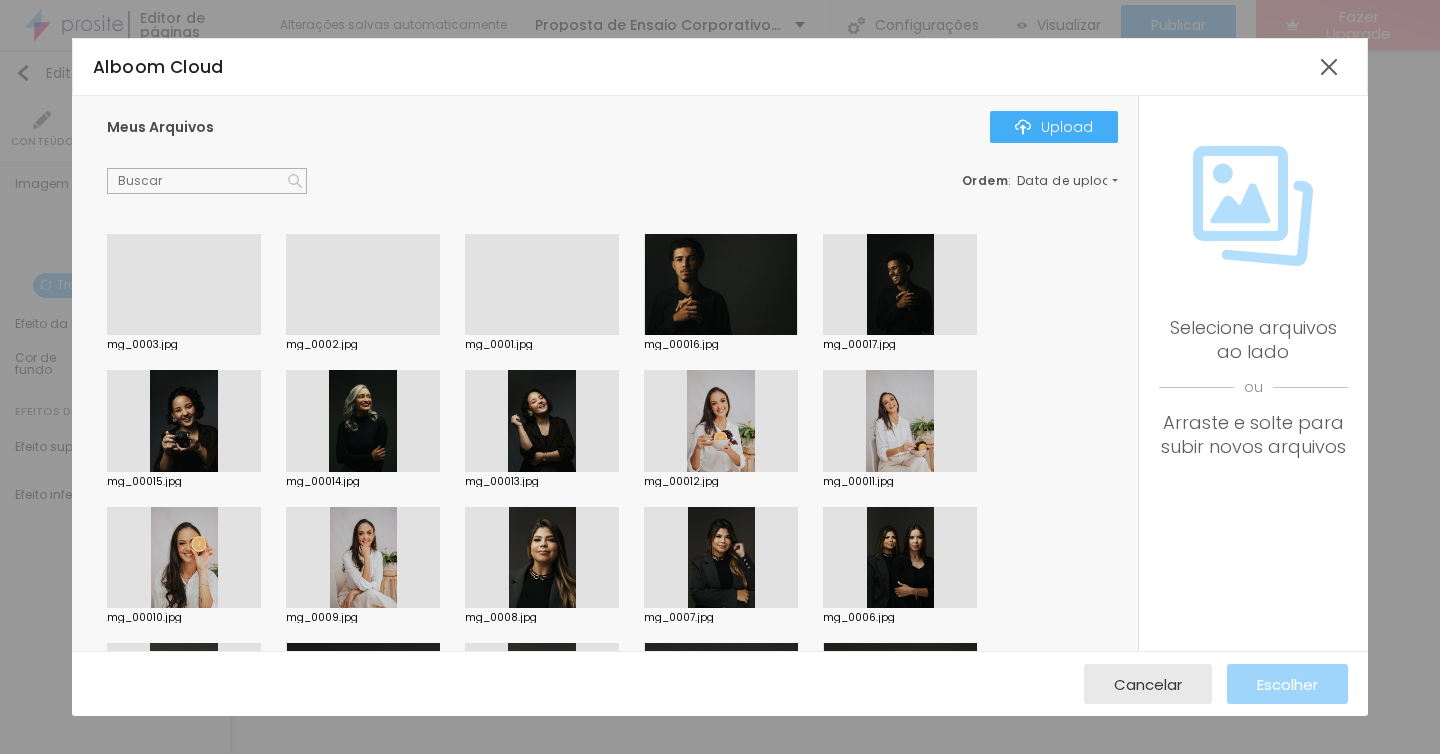 click at bounding box center [542, 421] 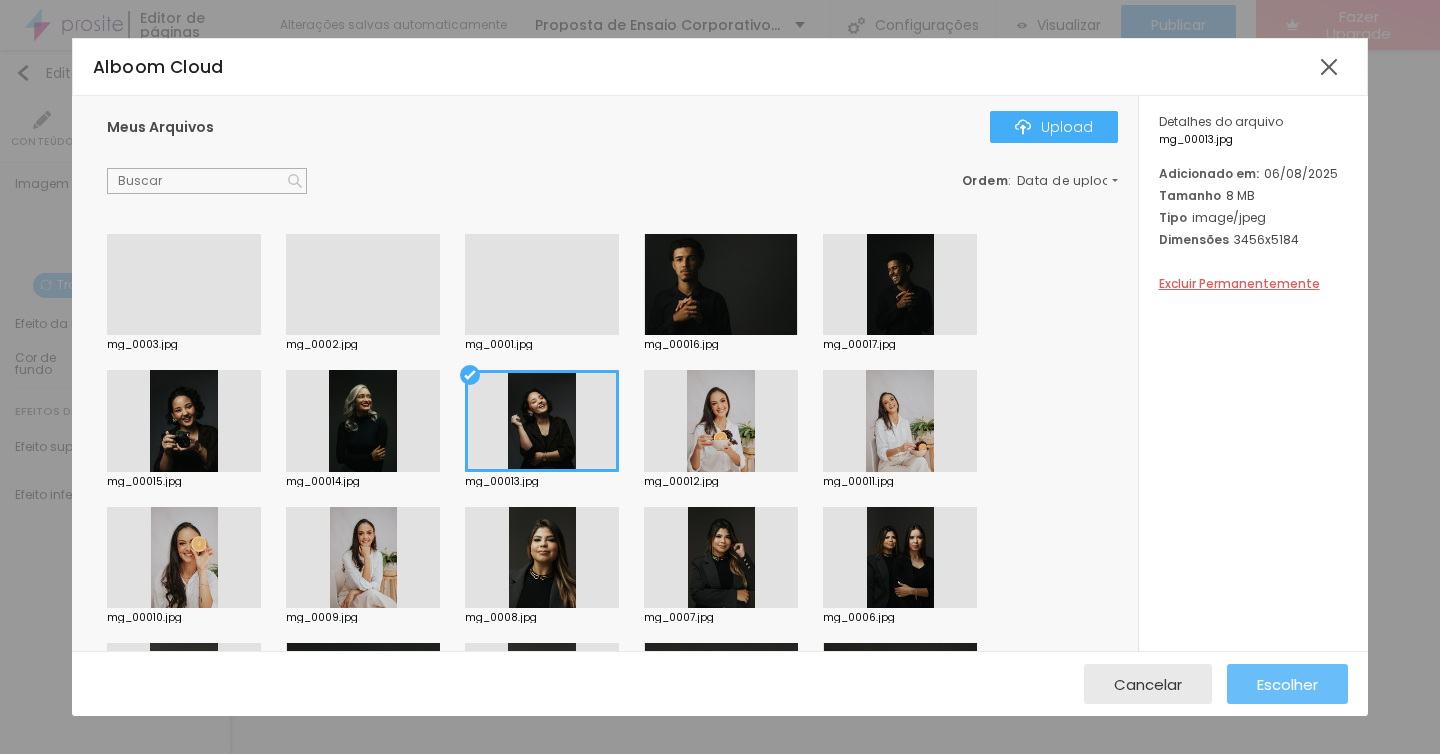 click on "Escolher" at bounding box center (1287, 684) 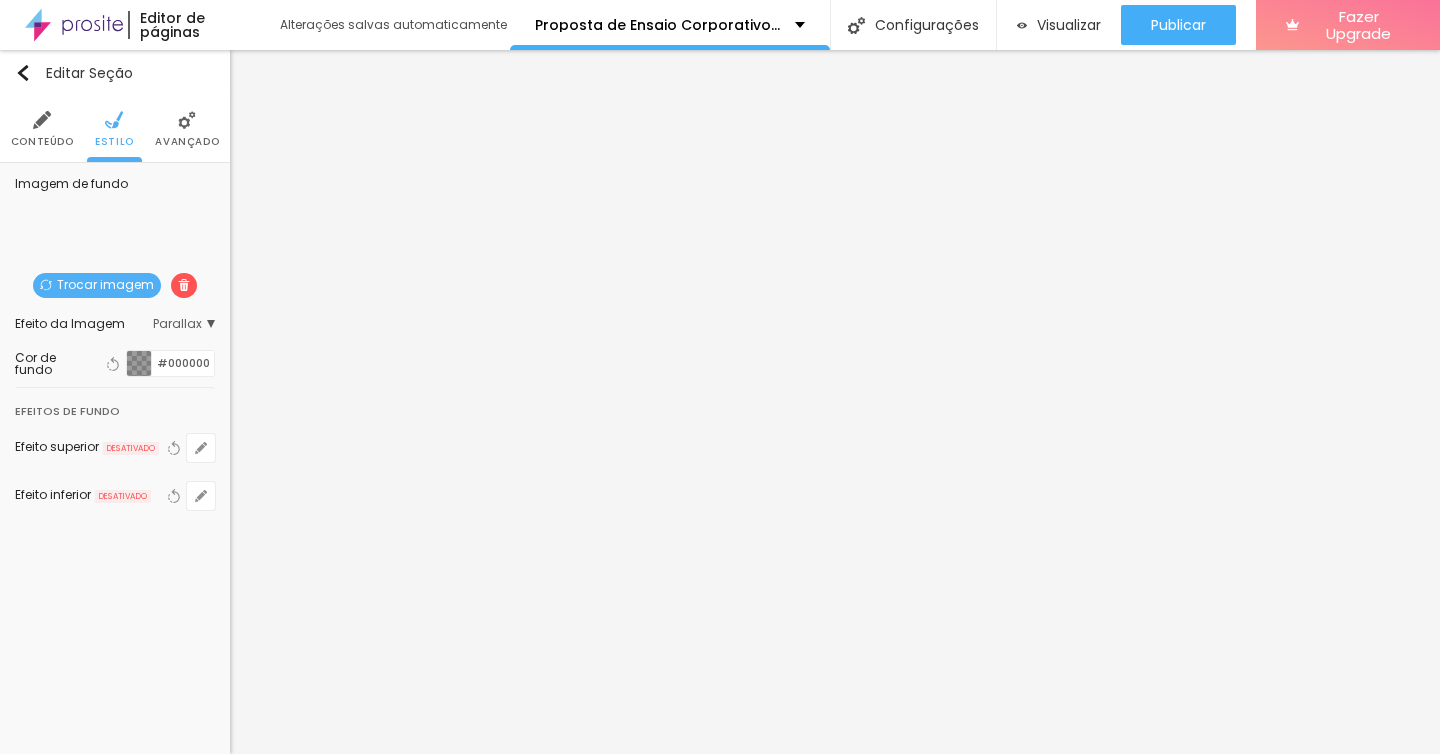 click on "Trocar imagem" at bounding box center (97, 285) 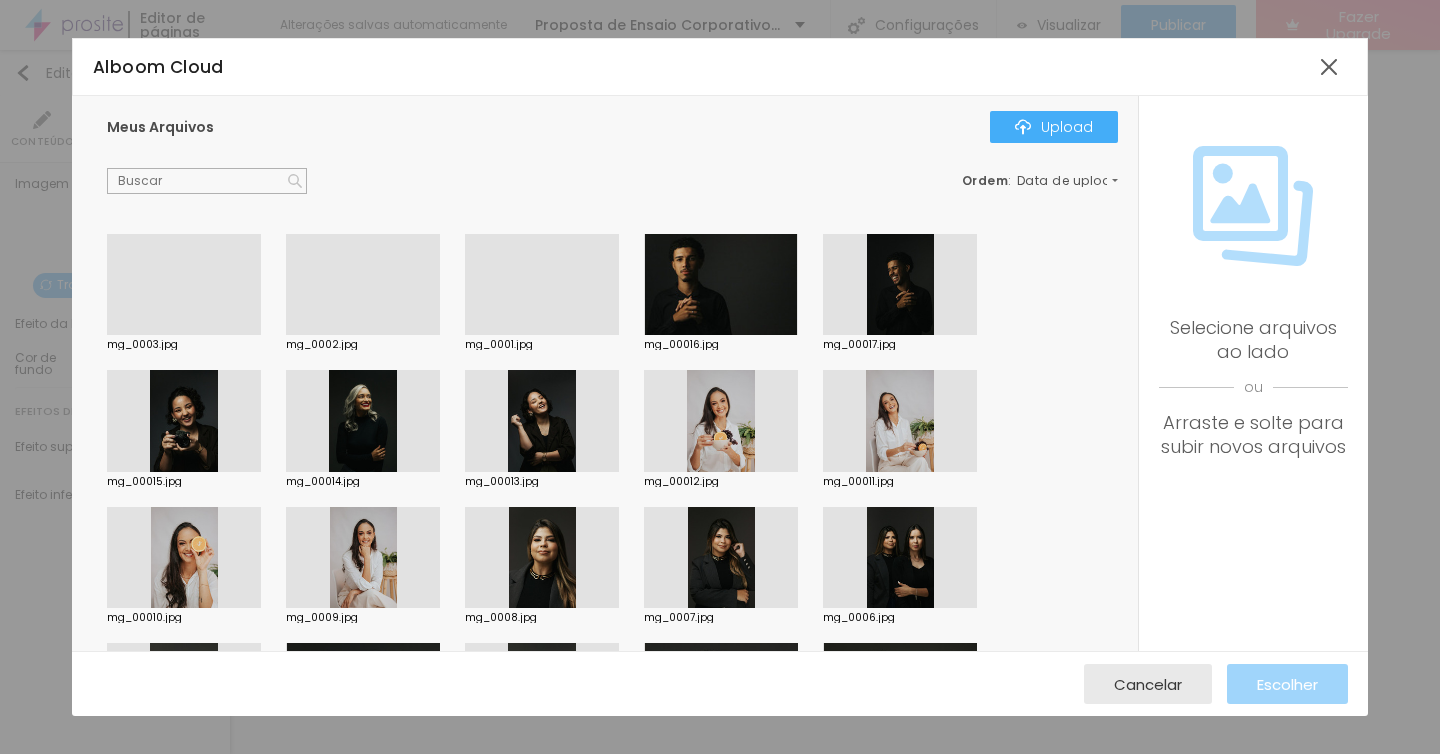 click at bounding box center [184, 421] 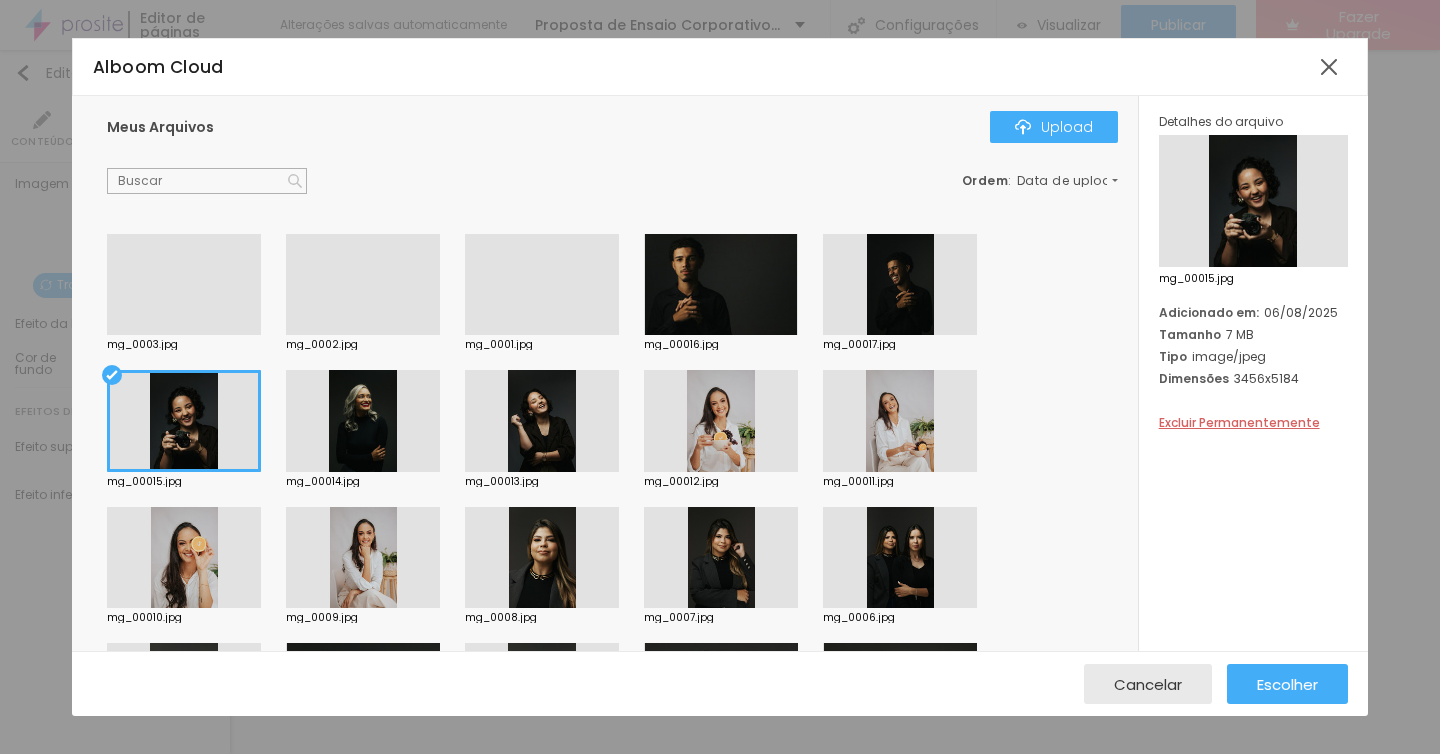 click at bounding box center (184, 335) 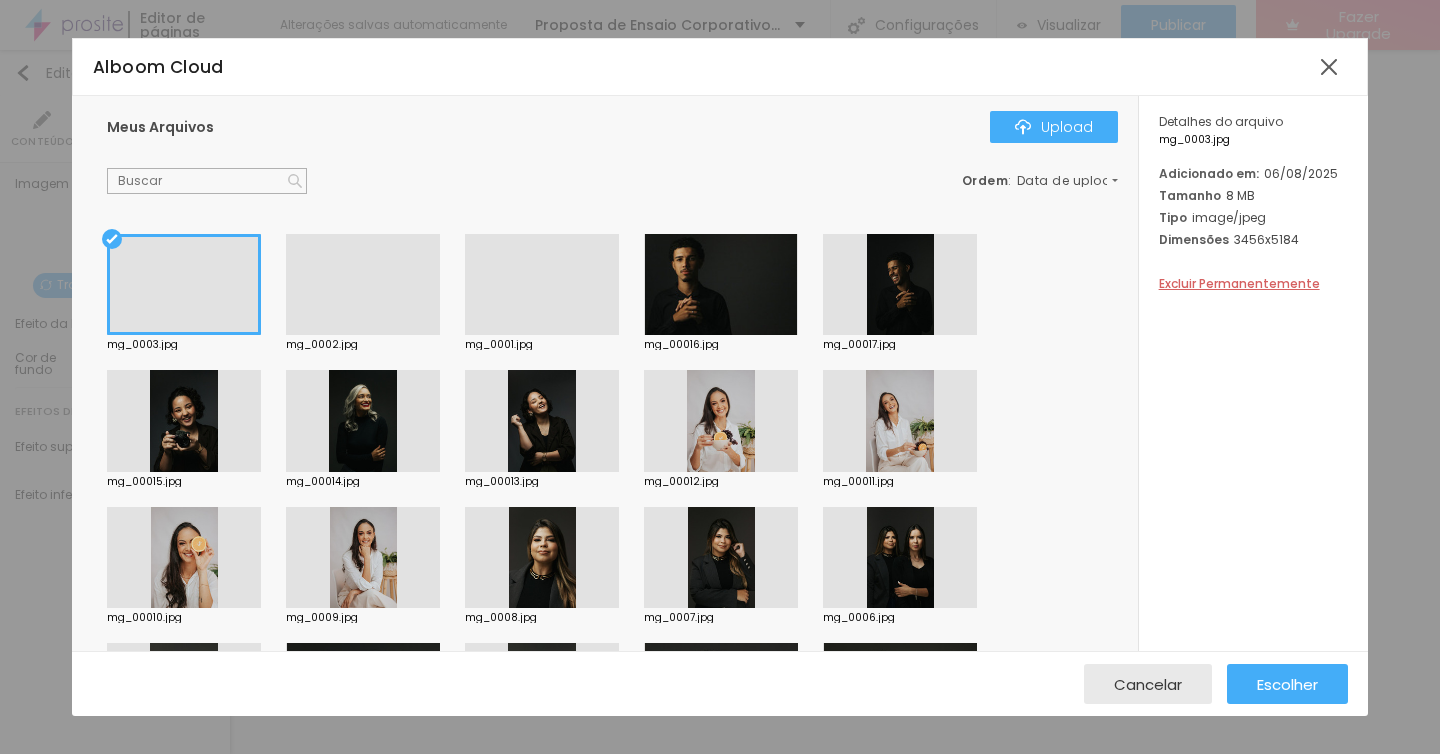 click at bounding box center (184, 421) 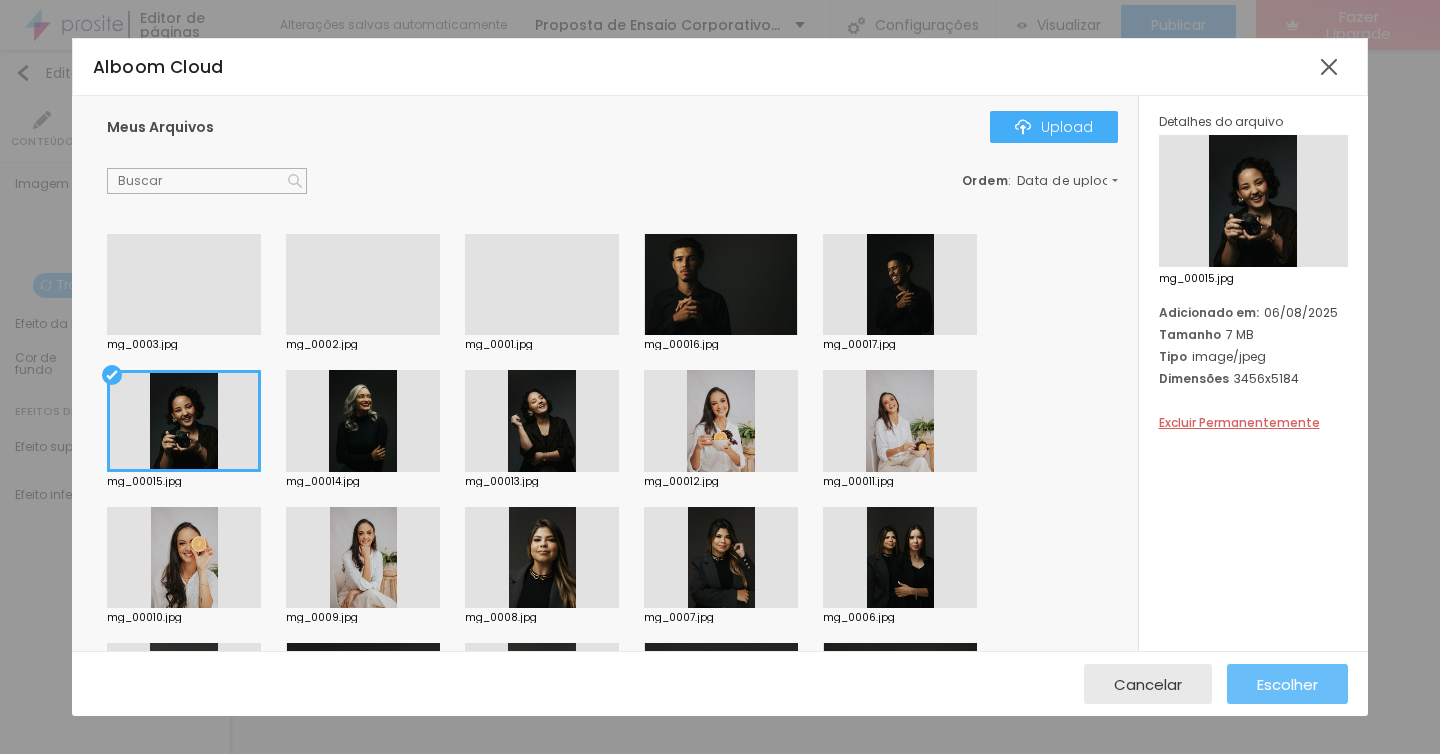 click on "Escolher" at bounding box center [1287, 684] 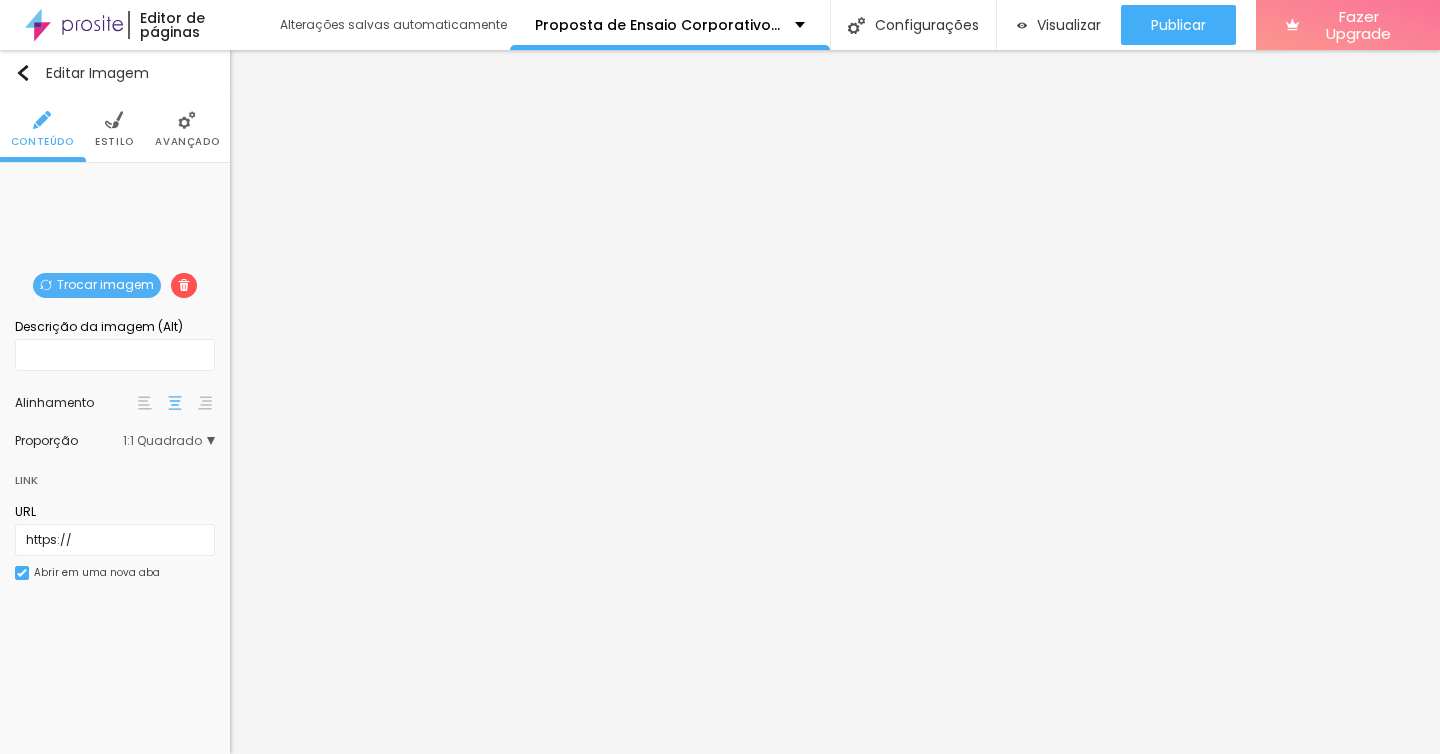 click on "Trocar imagem" at bounding box center (97, 285) 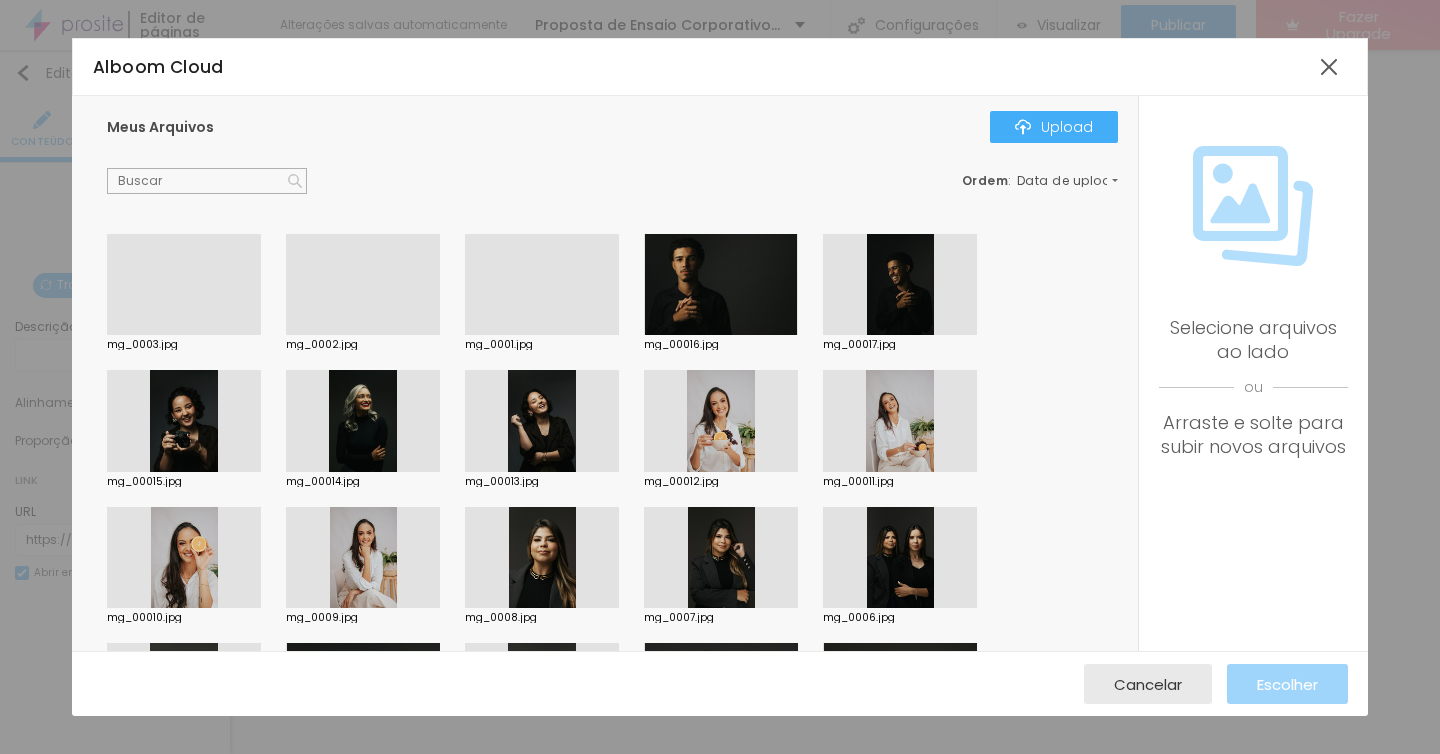 click at bounding box center (542, 335) 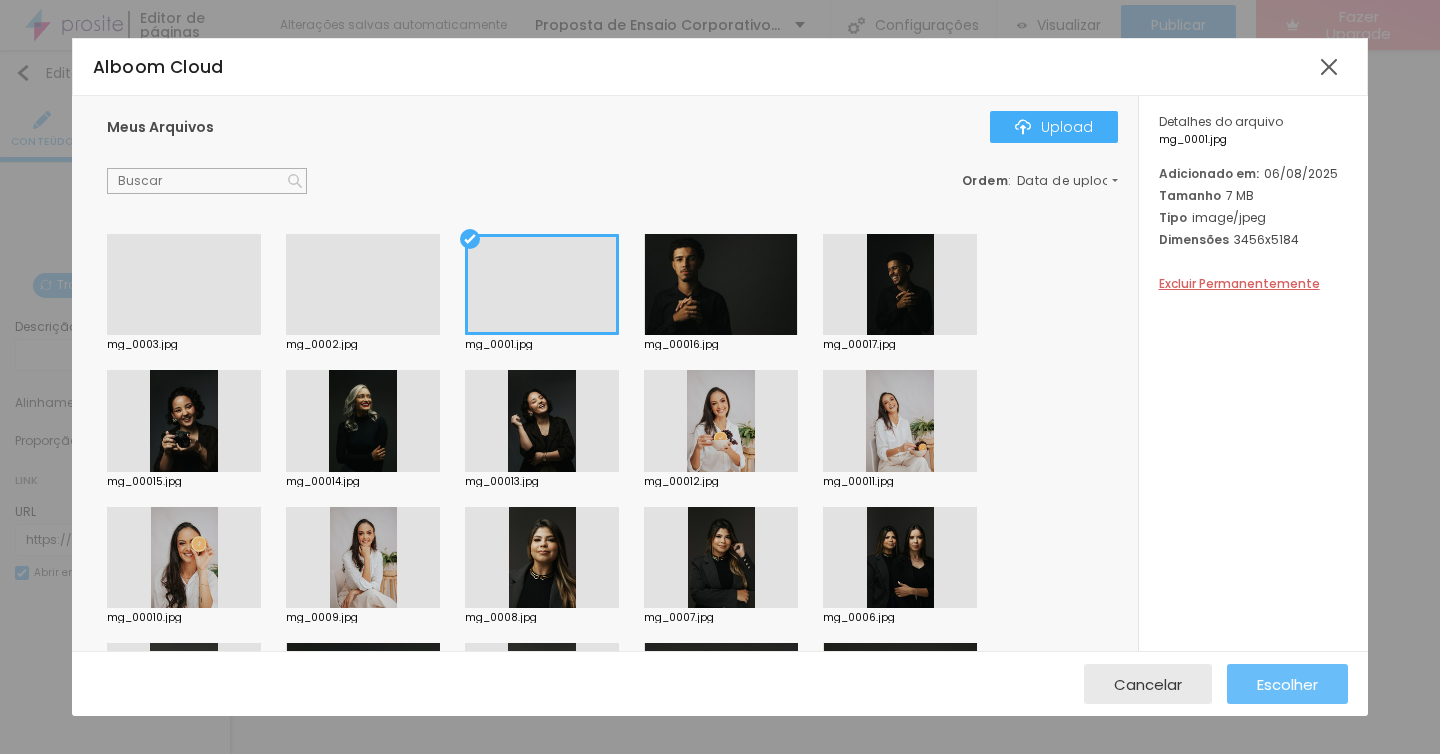 click on "Escolher" at bounding box center (1287, 684) 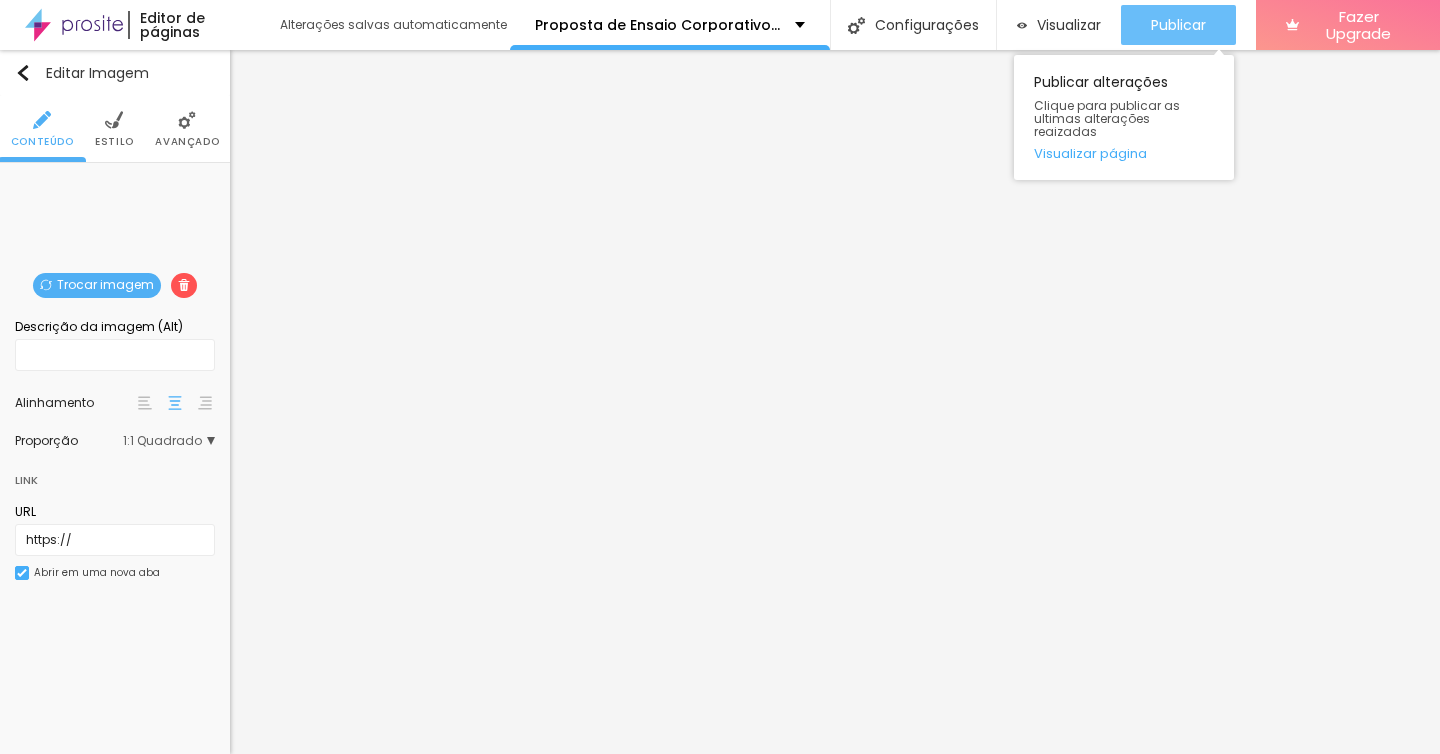 click on "Publicar" at bounding box center (1178, 25) 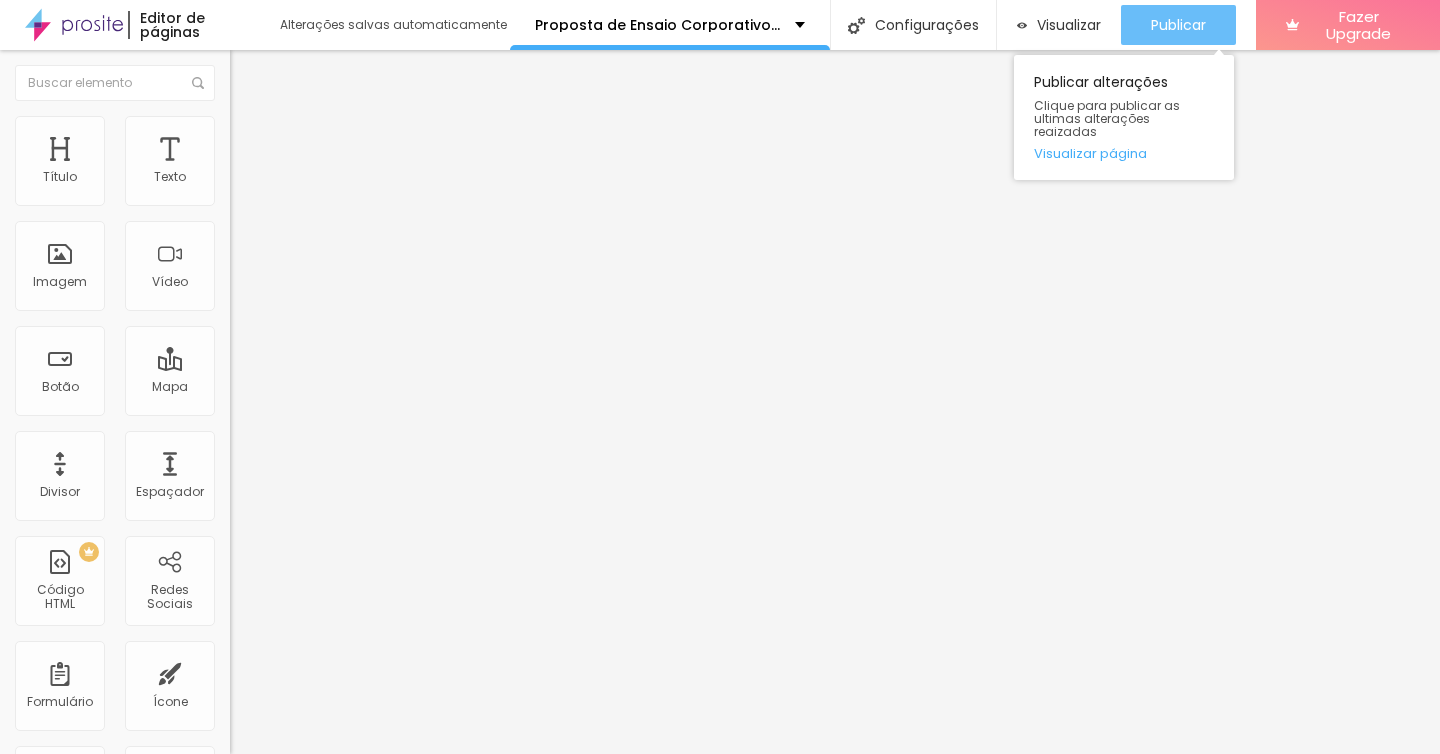 click on "Publicar" at bounding box center (1178, 25) 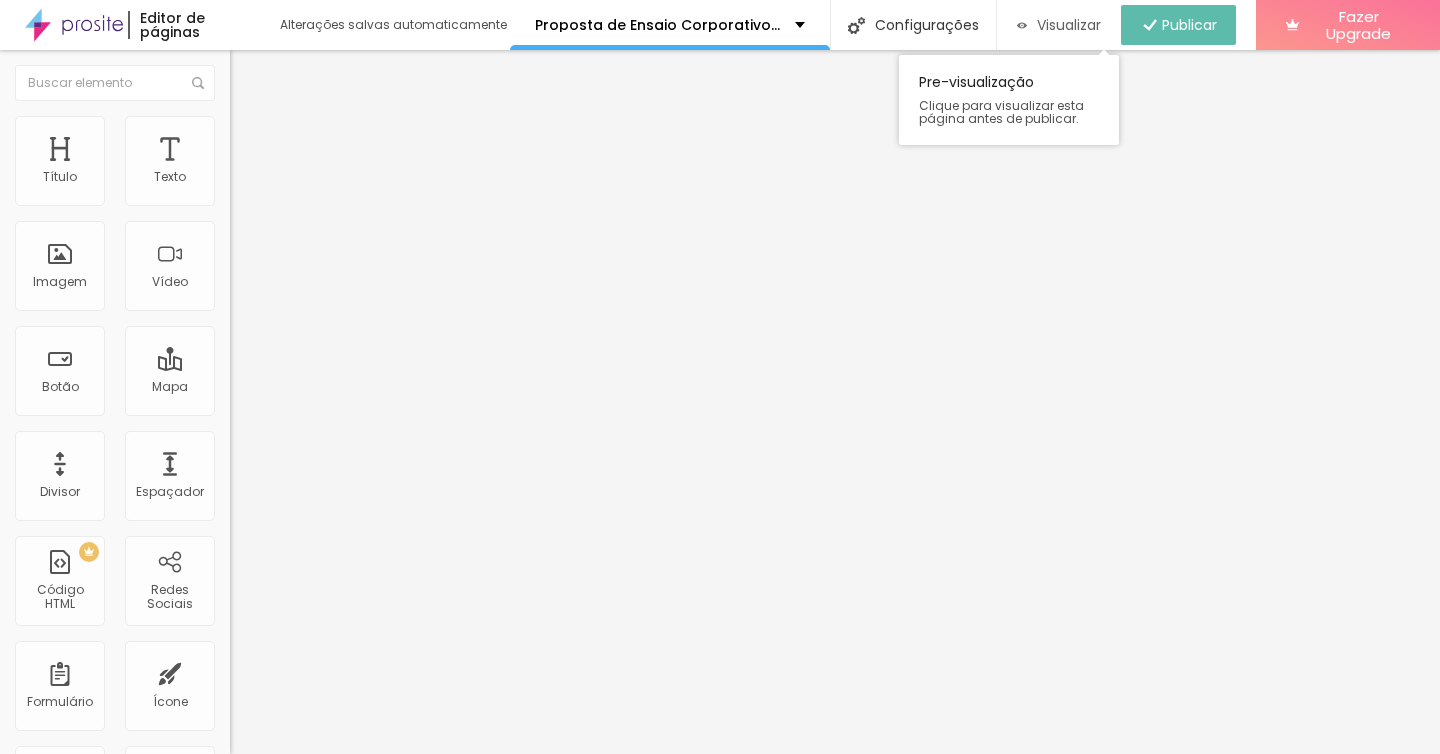 click on "Visualizar" at bounding box center (1069, 25) 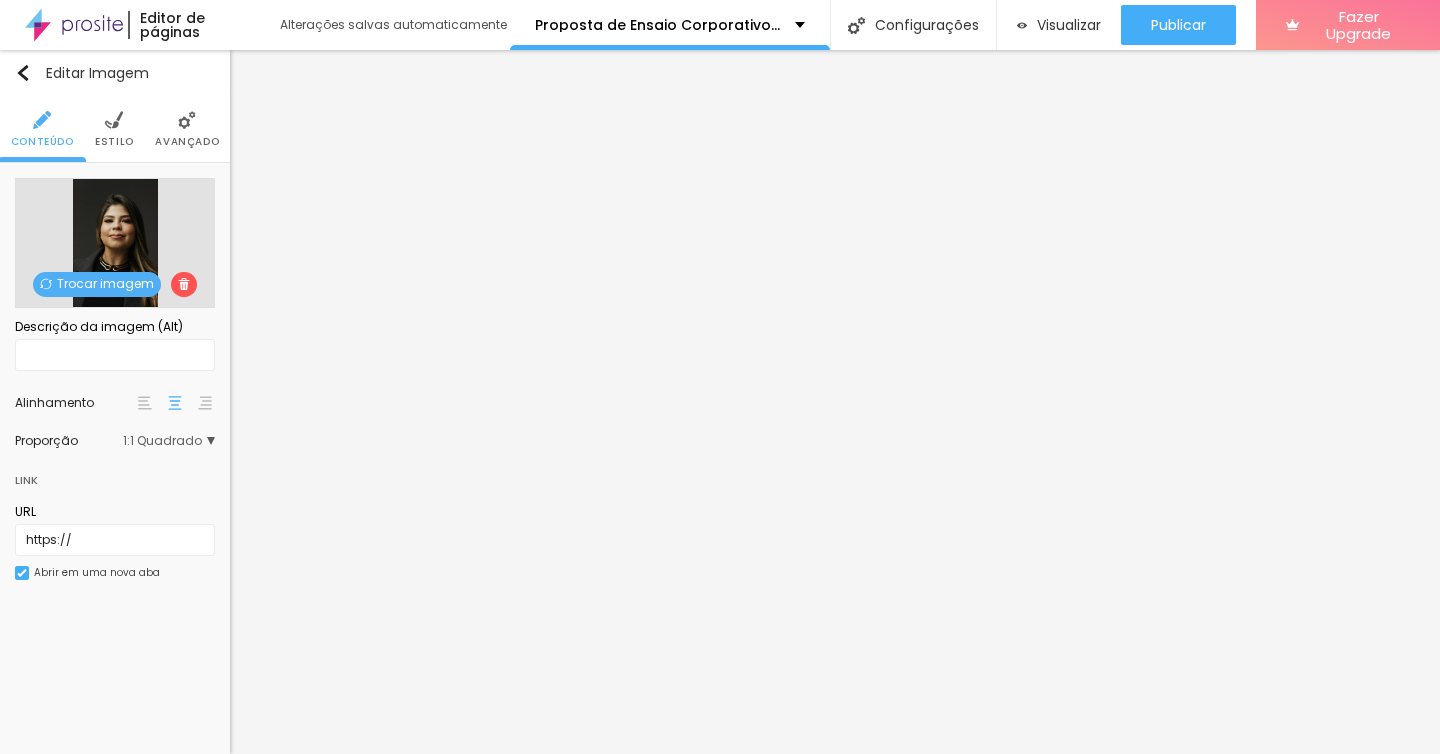 click on "Trocar imagem" at bounding box center [97, 284] 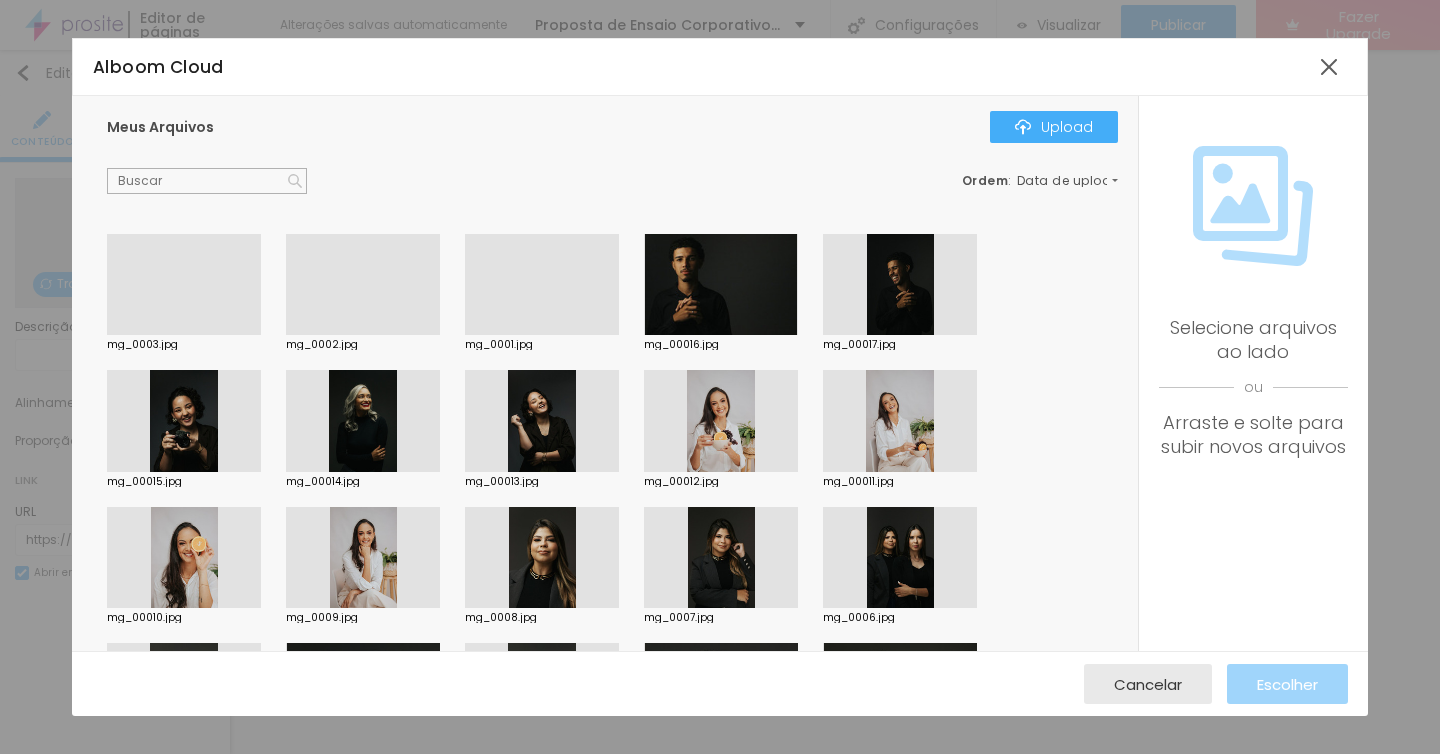 click at bounding box center [363, 421] 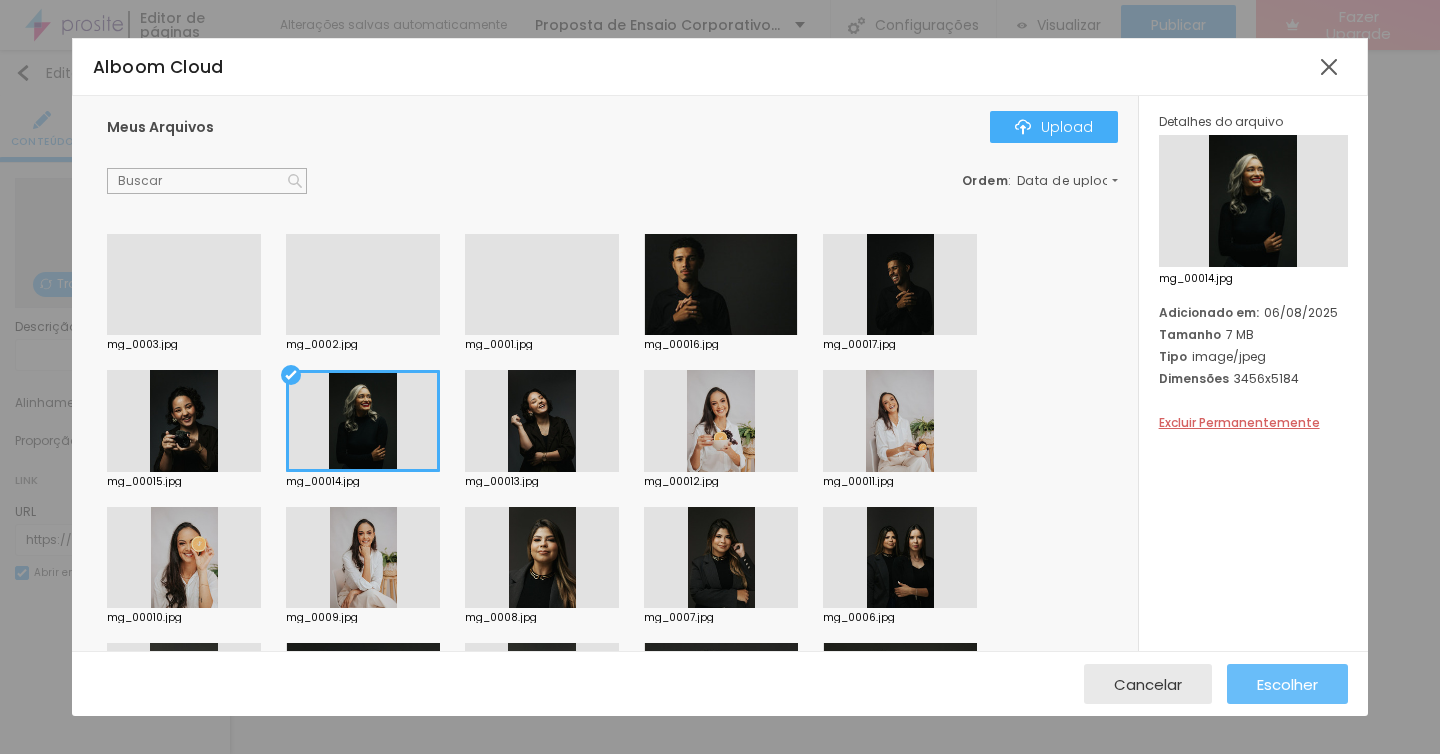 click on "Escolher" at bounding box center (1287, 684) 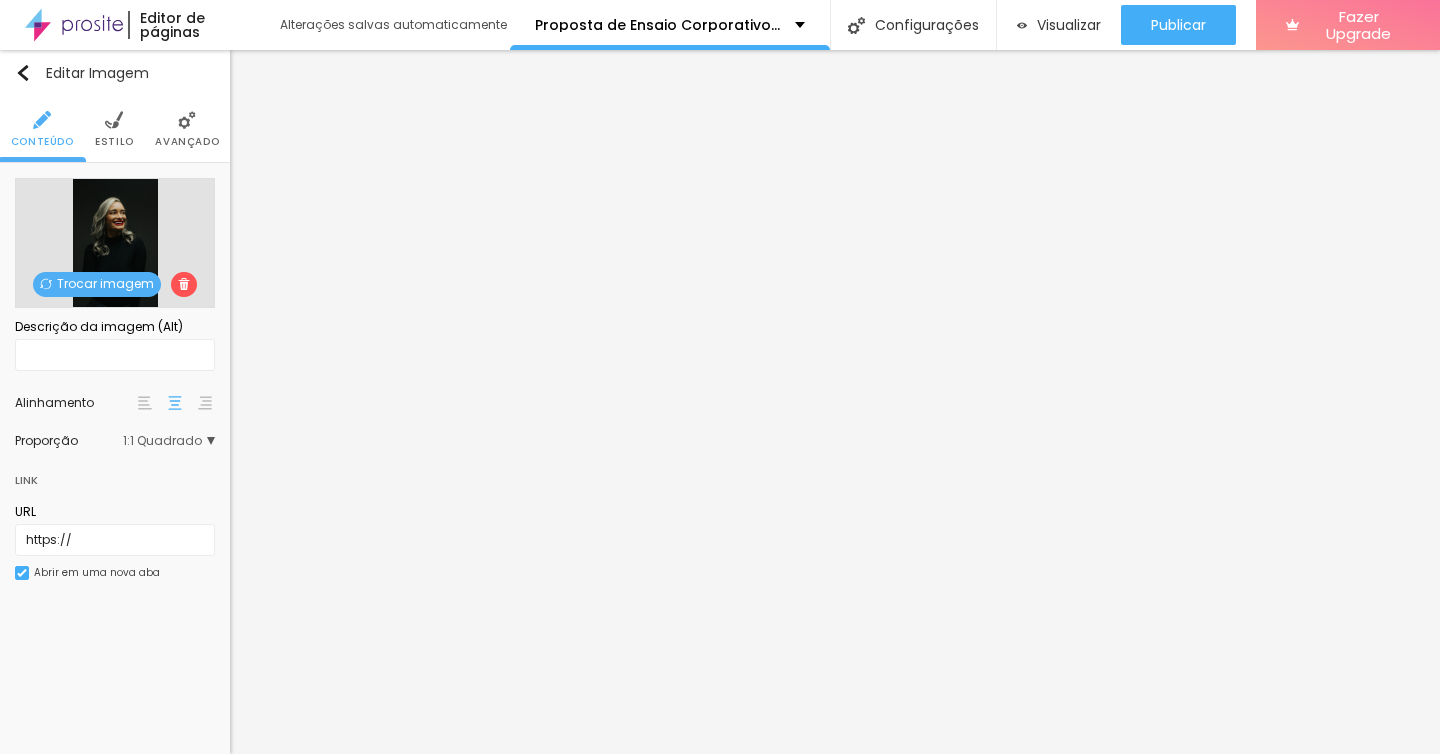 click on "Trocar imagem" at bounding box center [97, 284] 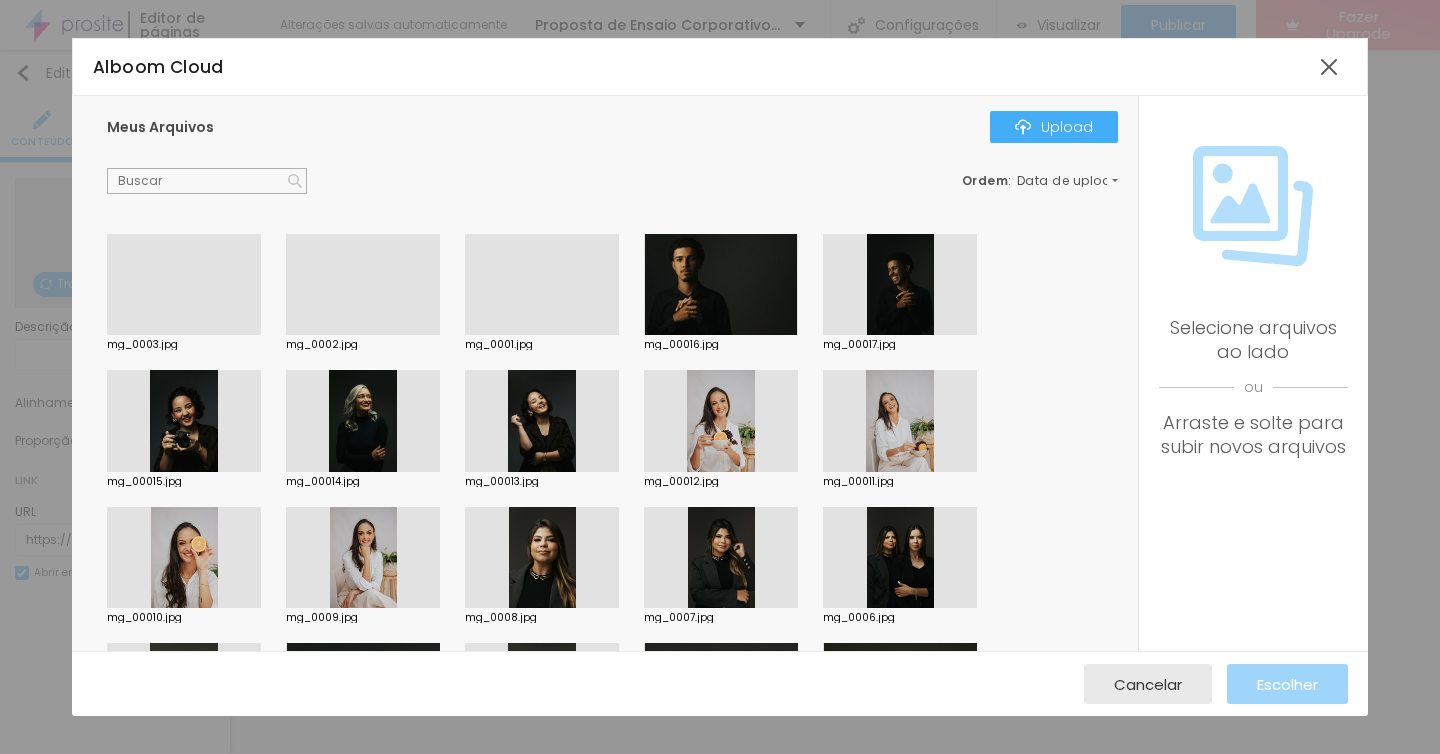click at bounding box center (542, 558) 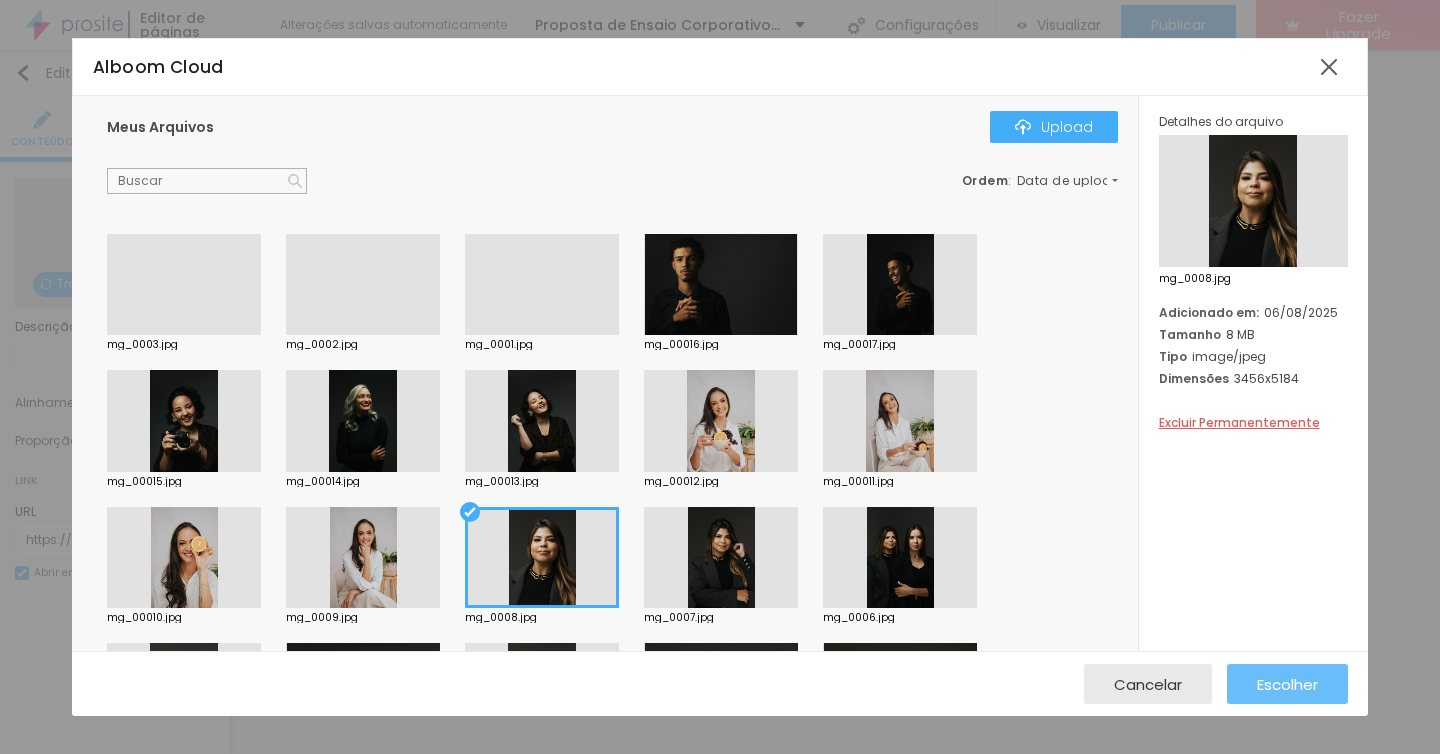 click on "Escolher" at bounding box center (1287, 684) 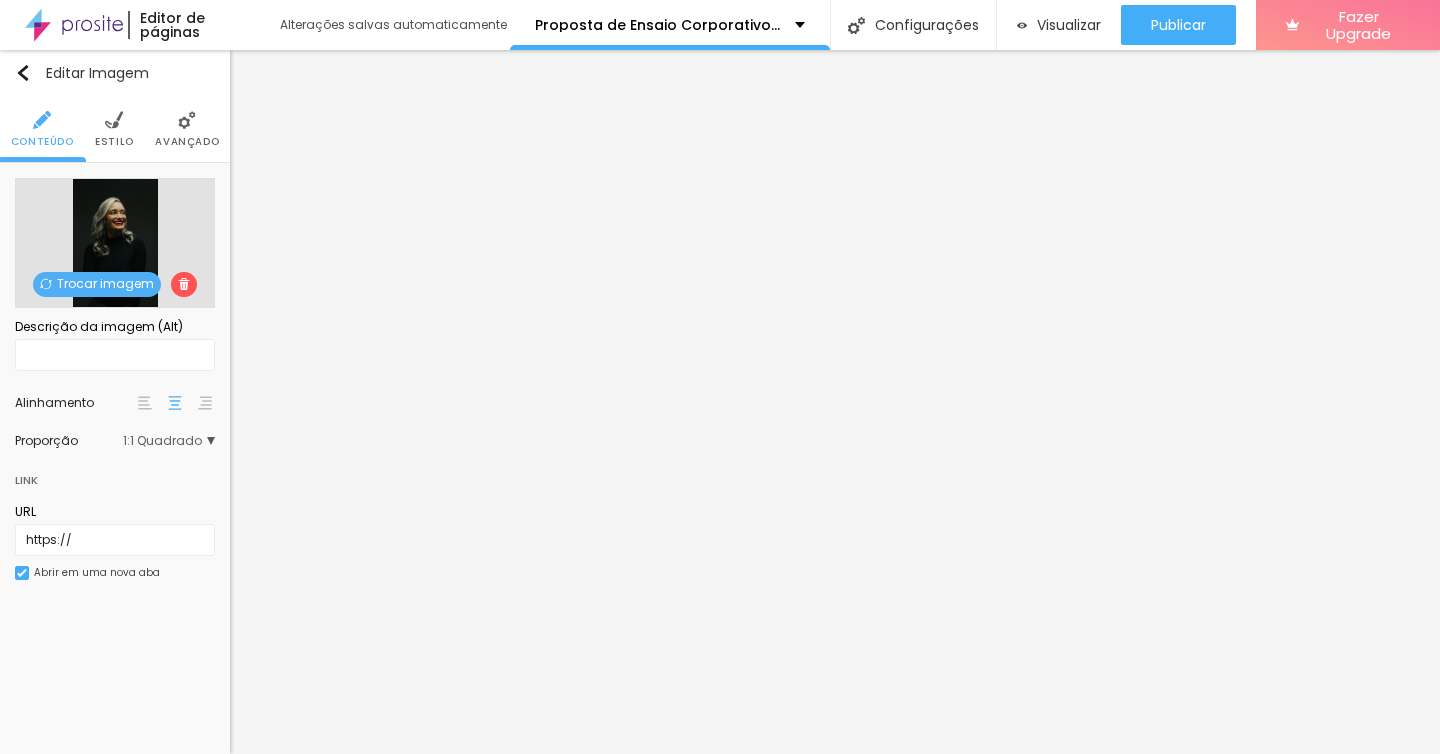 click on "Trocar imagem" at bounding box center (97, 284) 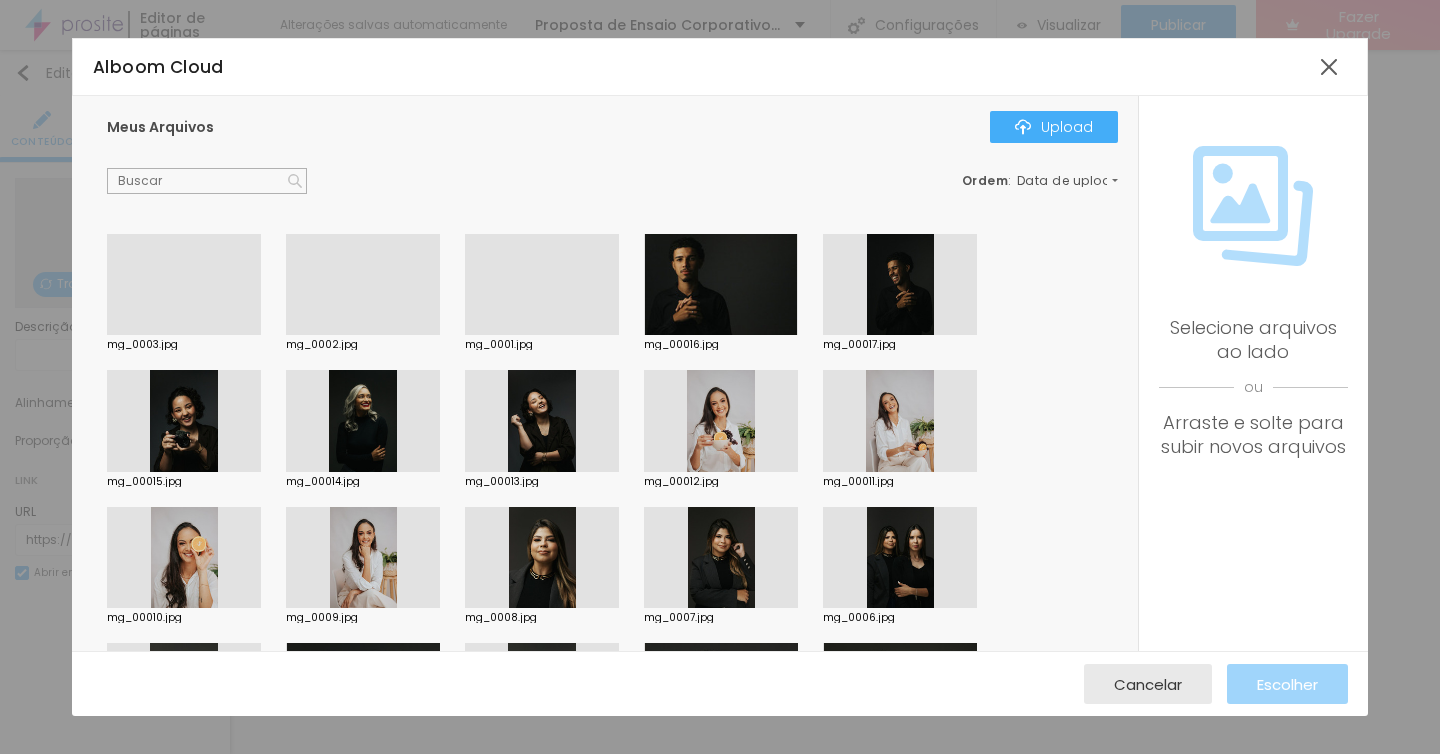 click at bounding box center [542, 558] 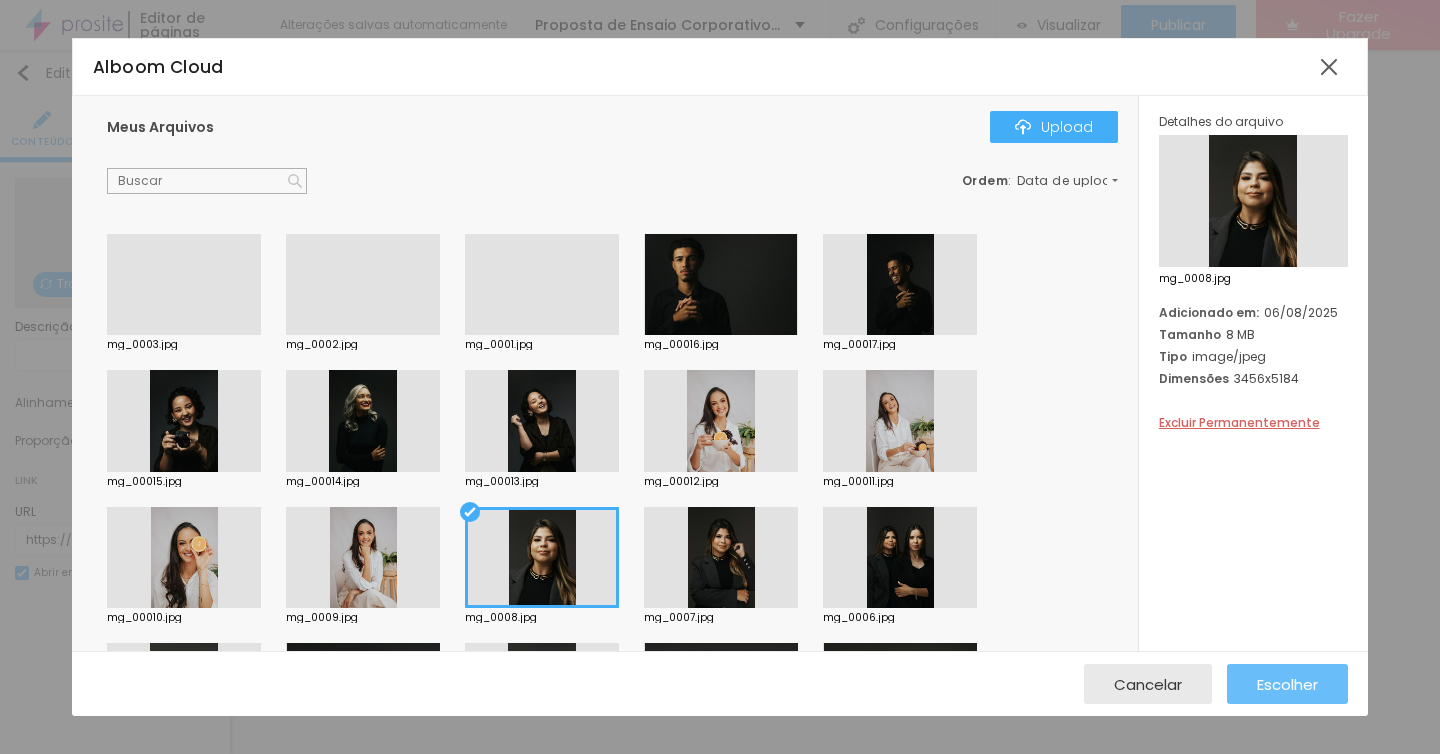 click on "Escolher" at bounding box center (1287, 684) 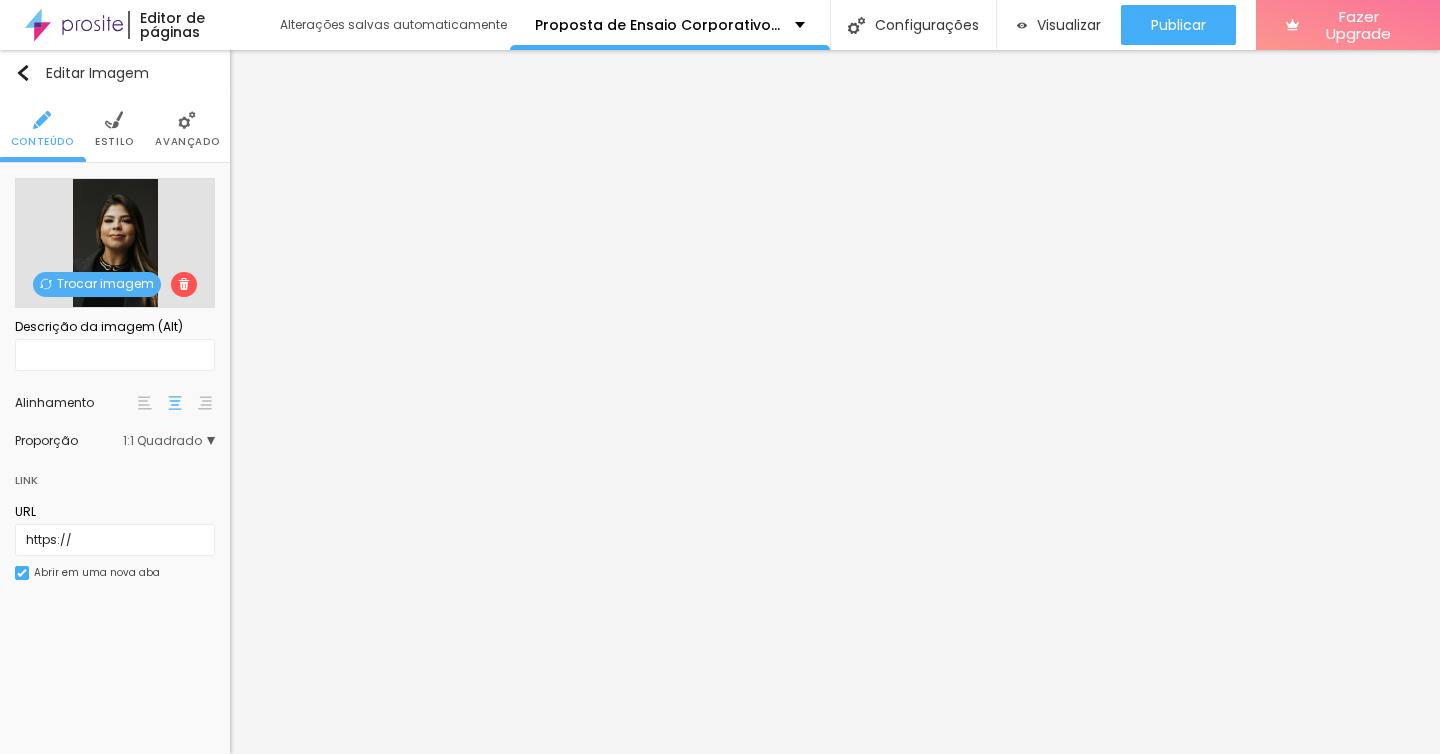 click on "Trocar imagem" at bounding box center [97, 284] 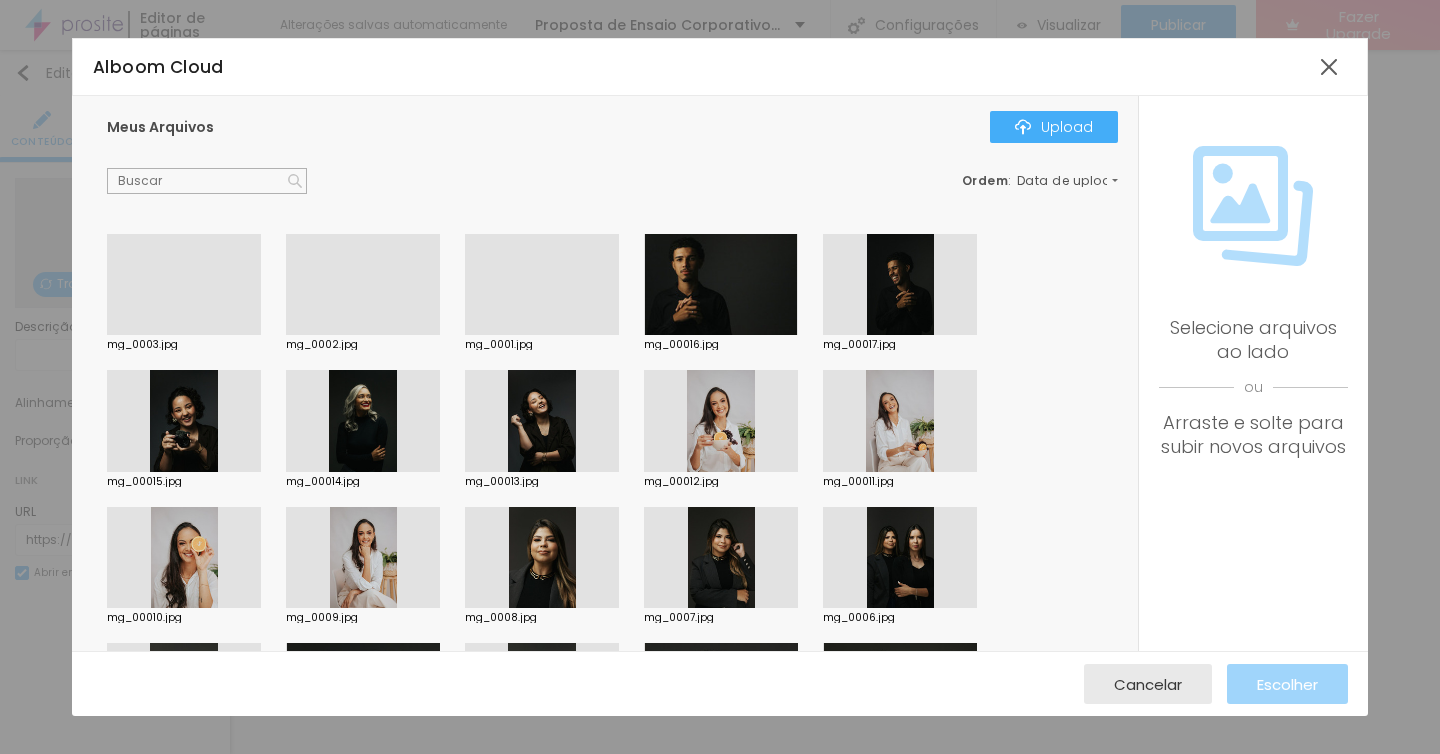 click at bounding box center (363, 421) 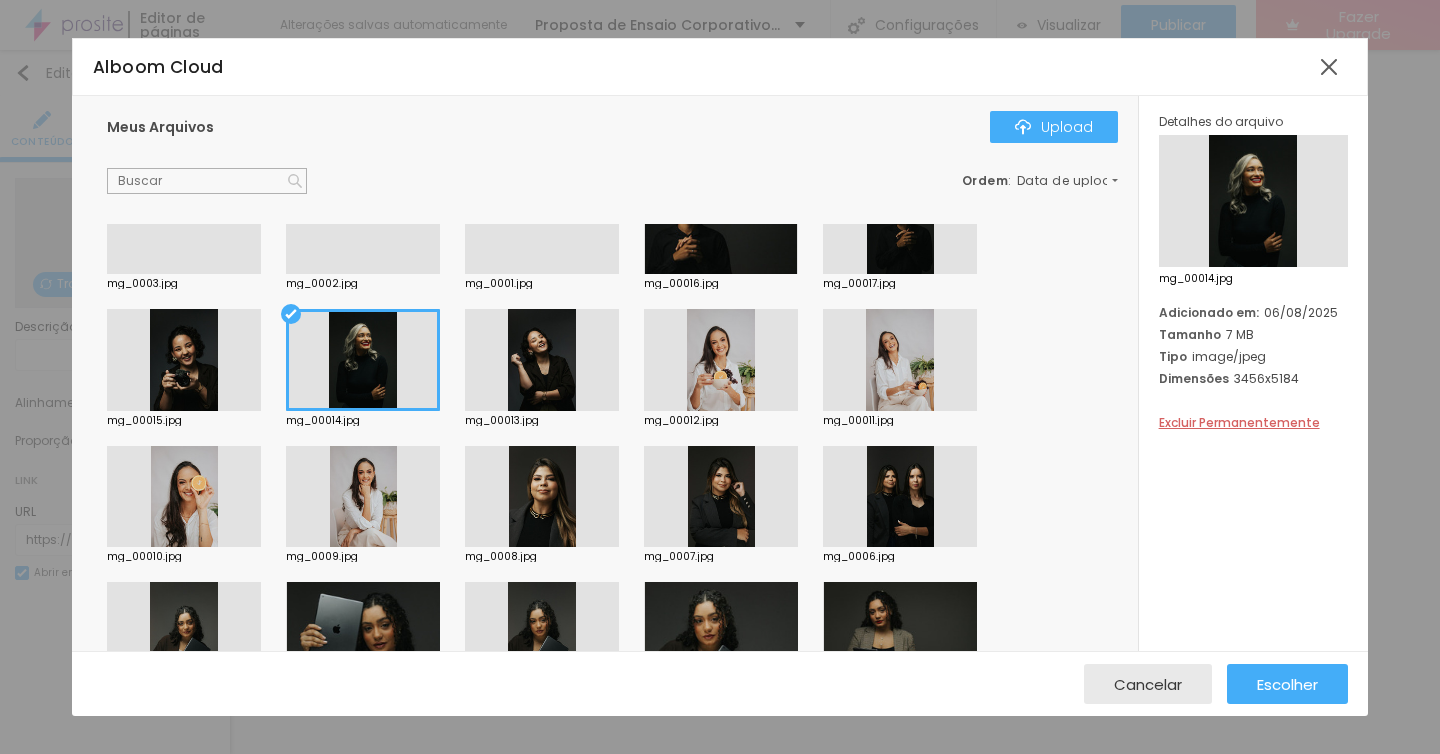 scroll, scrollTop: 117, scrollLeft: 0, axis: vertical 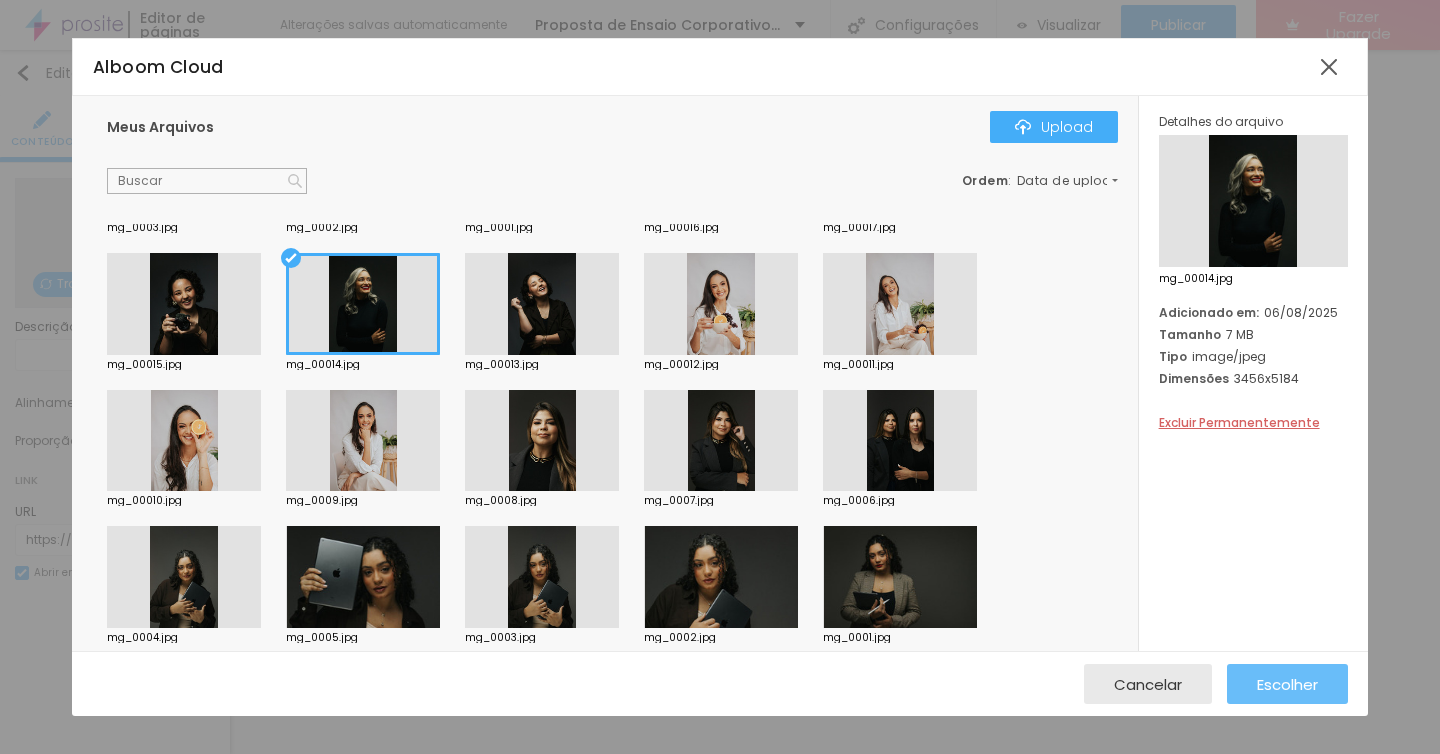 click on "Escolher" at bounding box center [1287, 684] 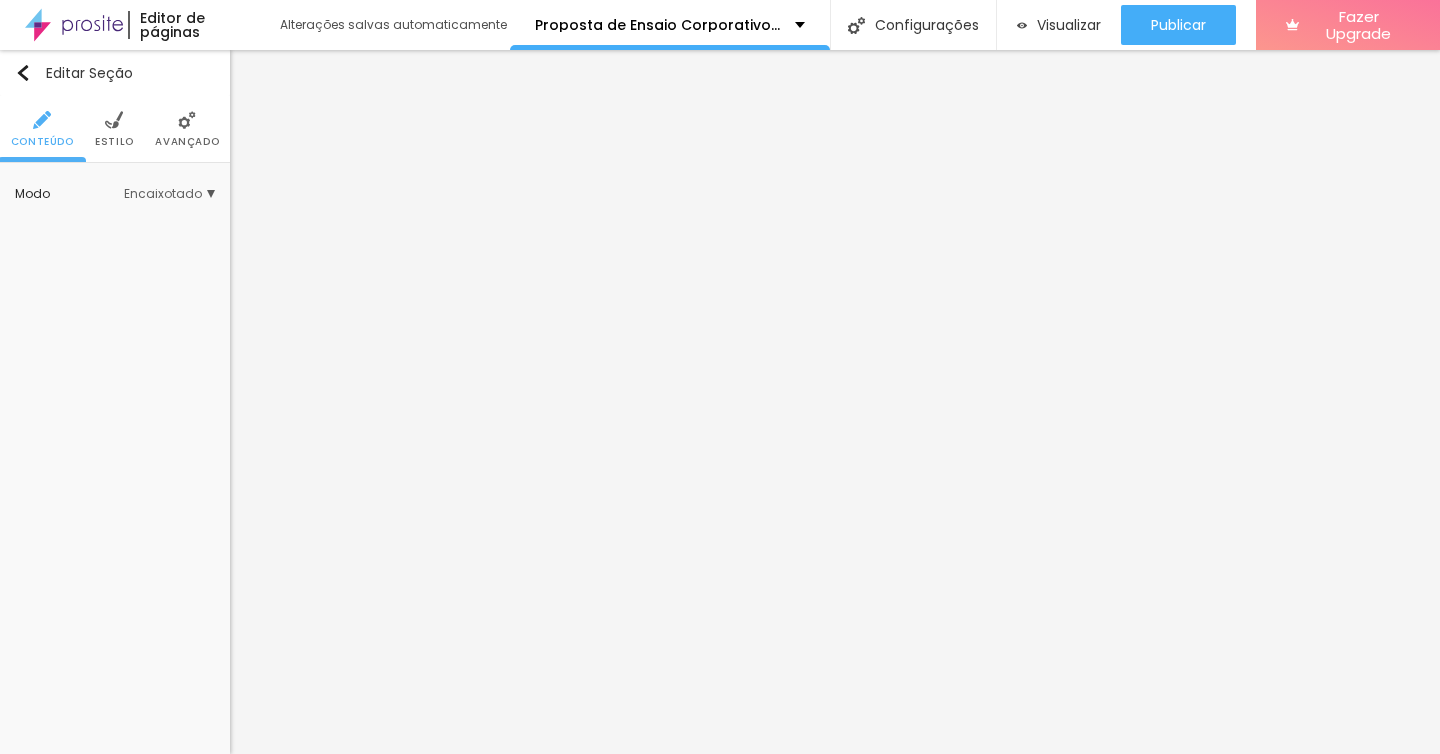 click on "Estilo" at bounding box center [114, 142] 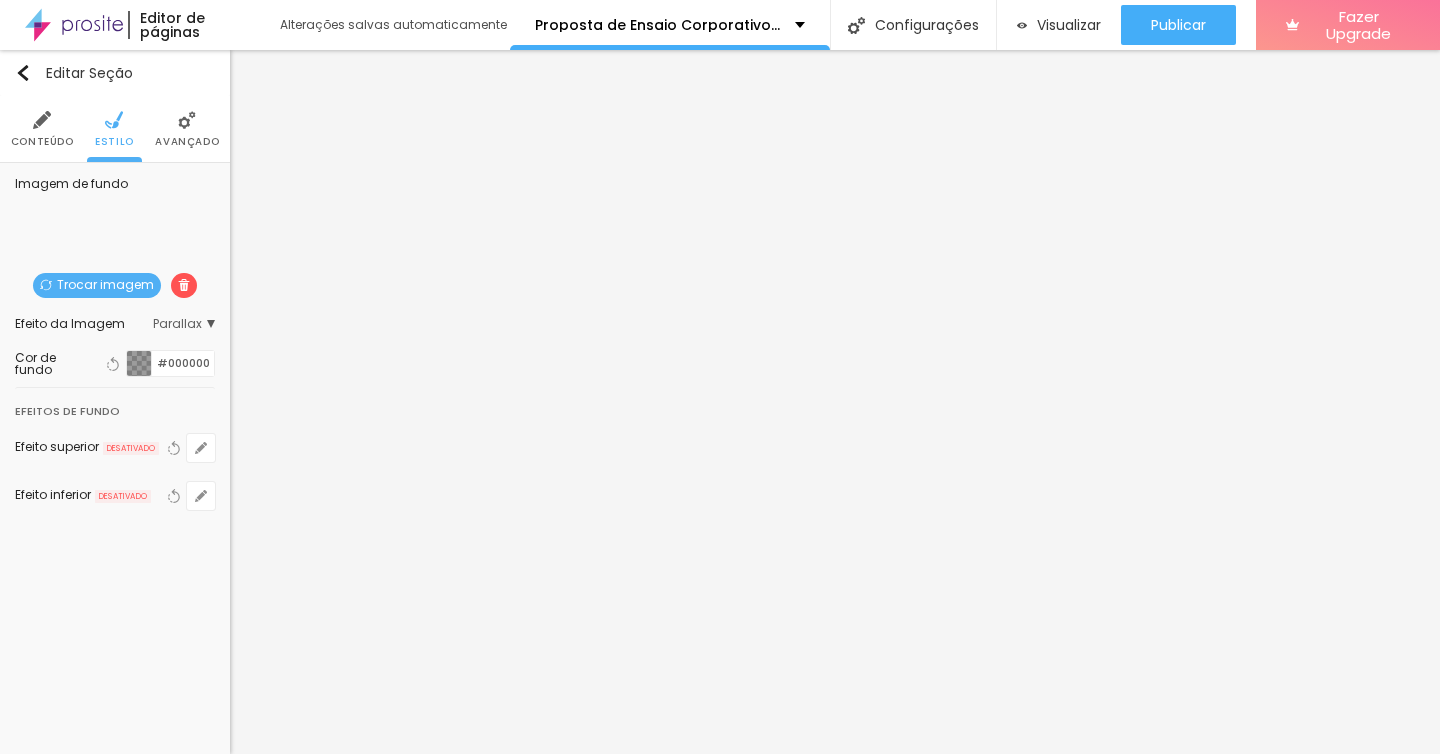 click on "Trocar imagem" at bounding box center (97, 285) 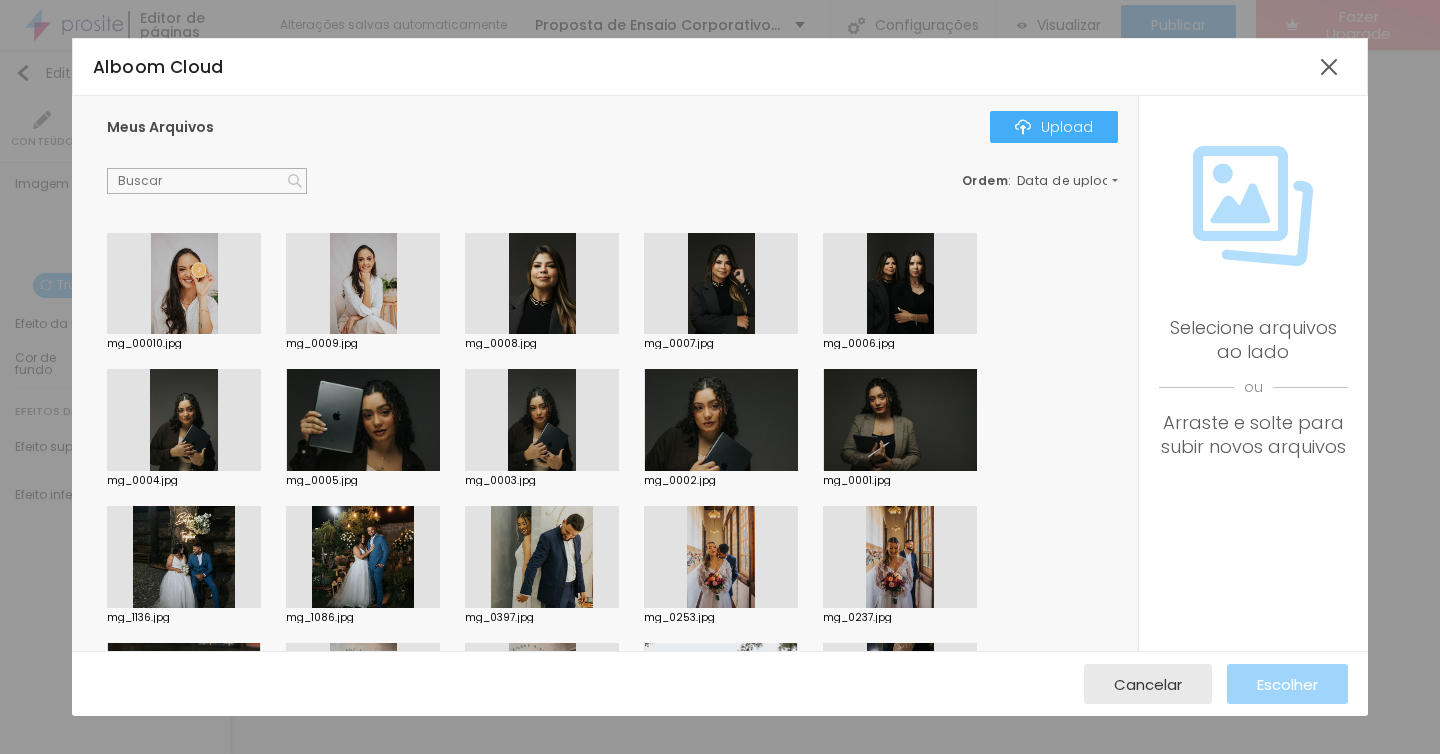scroll, scrollTop: 292, scrollLeft: 0, axis: vertical 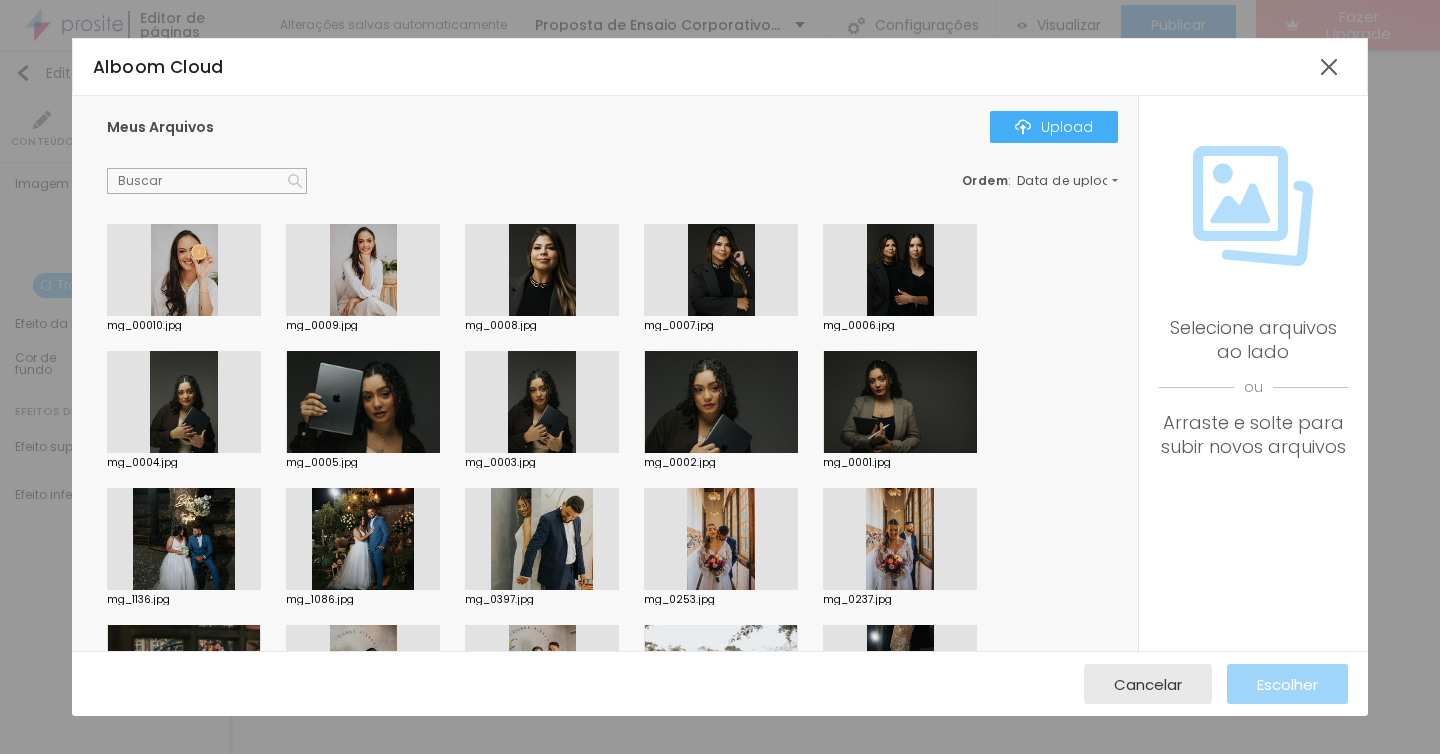click at bounding box center (900, 402) 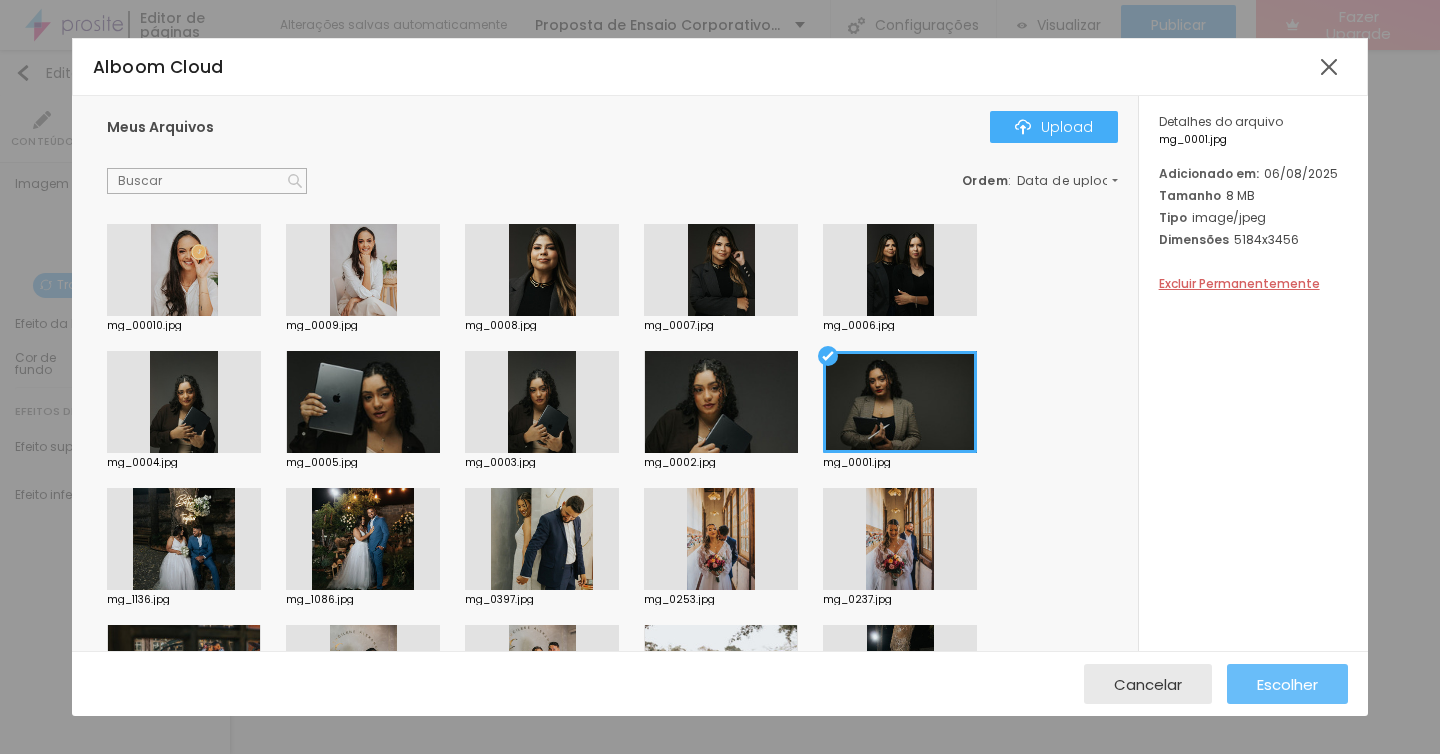 click on "Escolher" at bounding box center [1287, 684] 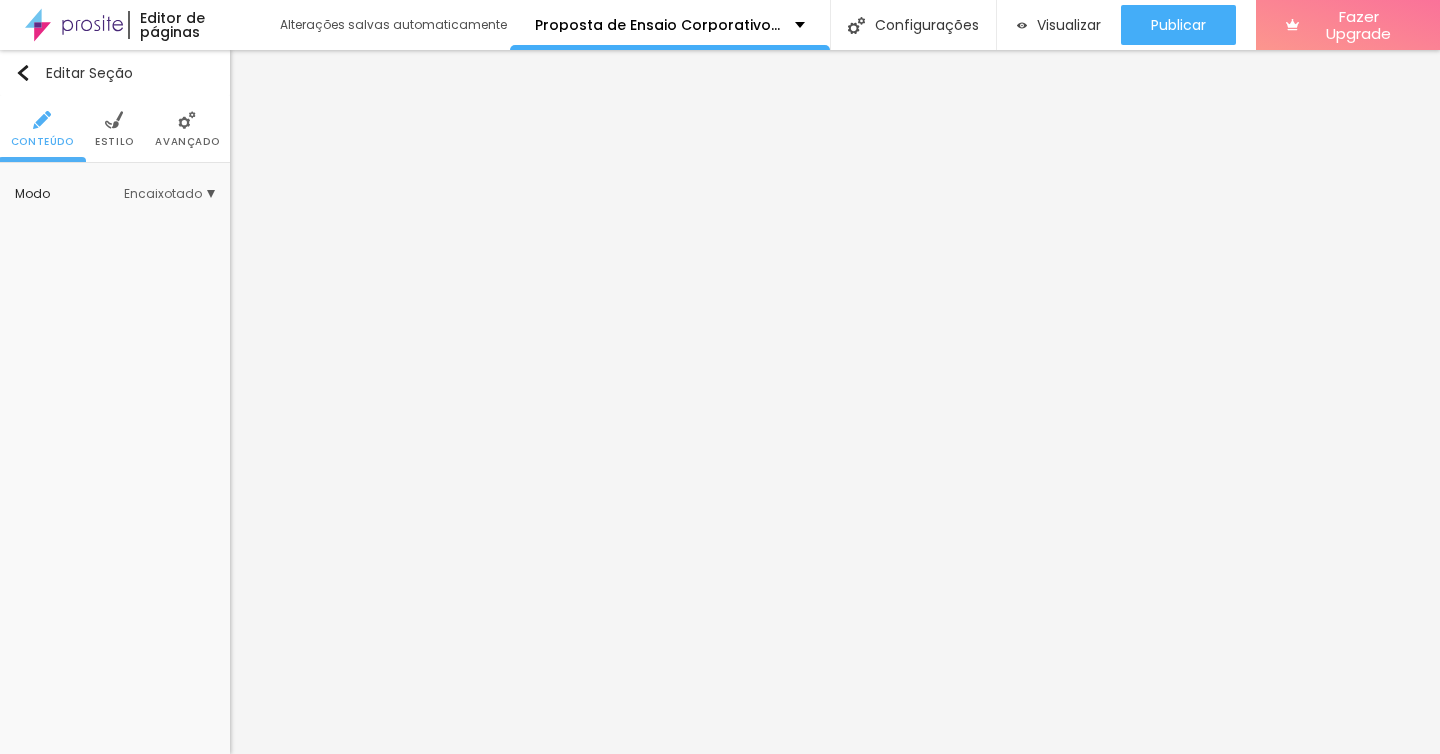 click on "Estilo" at bounding box center (114, 129) 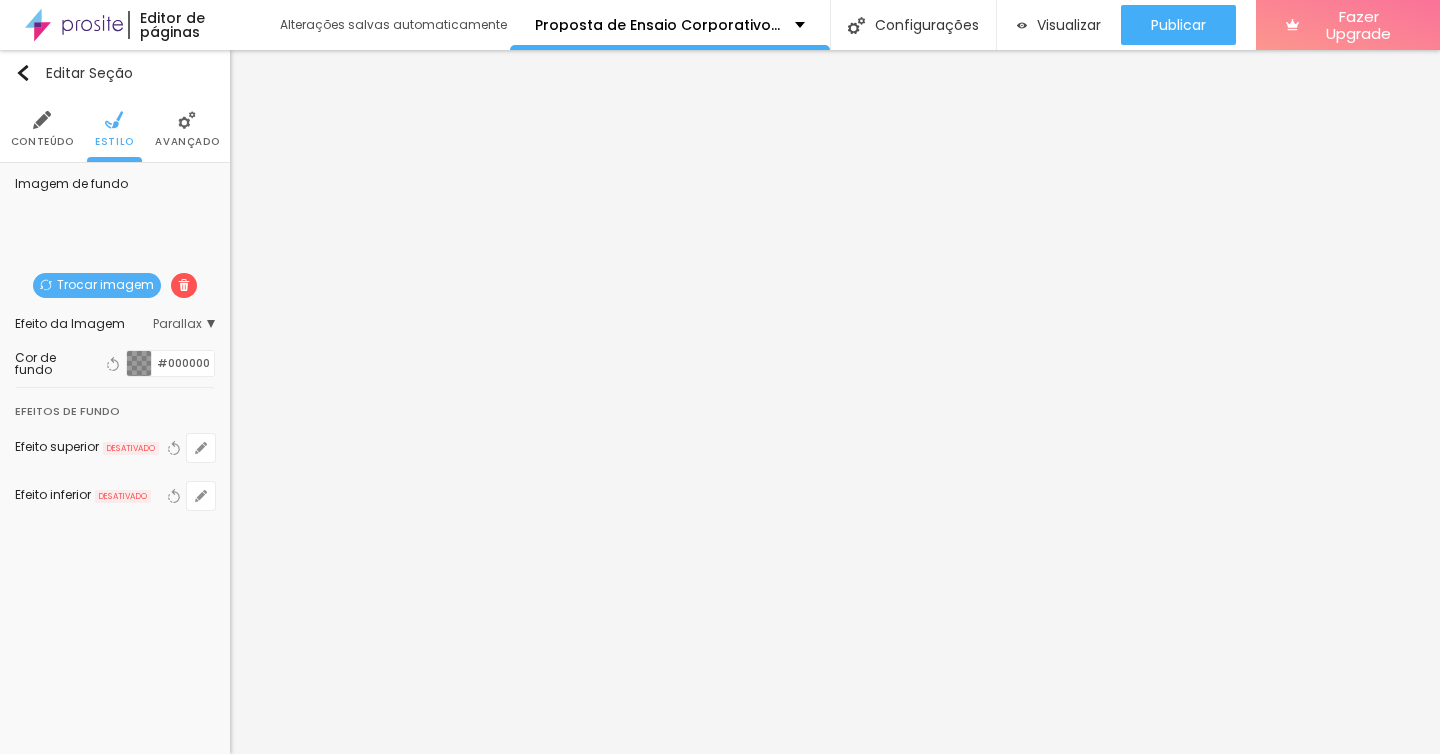 click on "Trocar imagem" at bounding box center (97, 285) 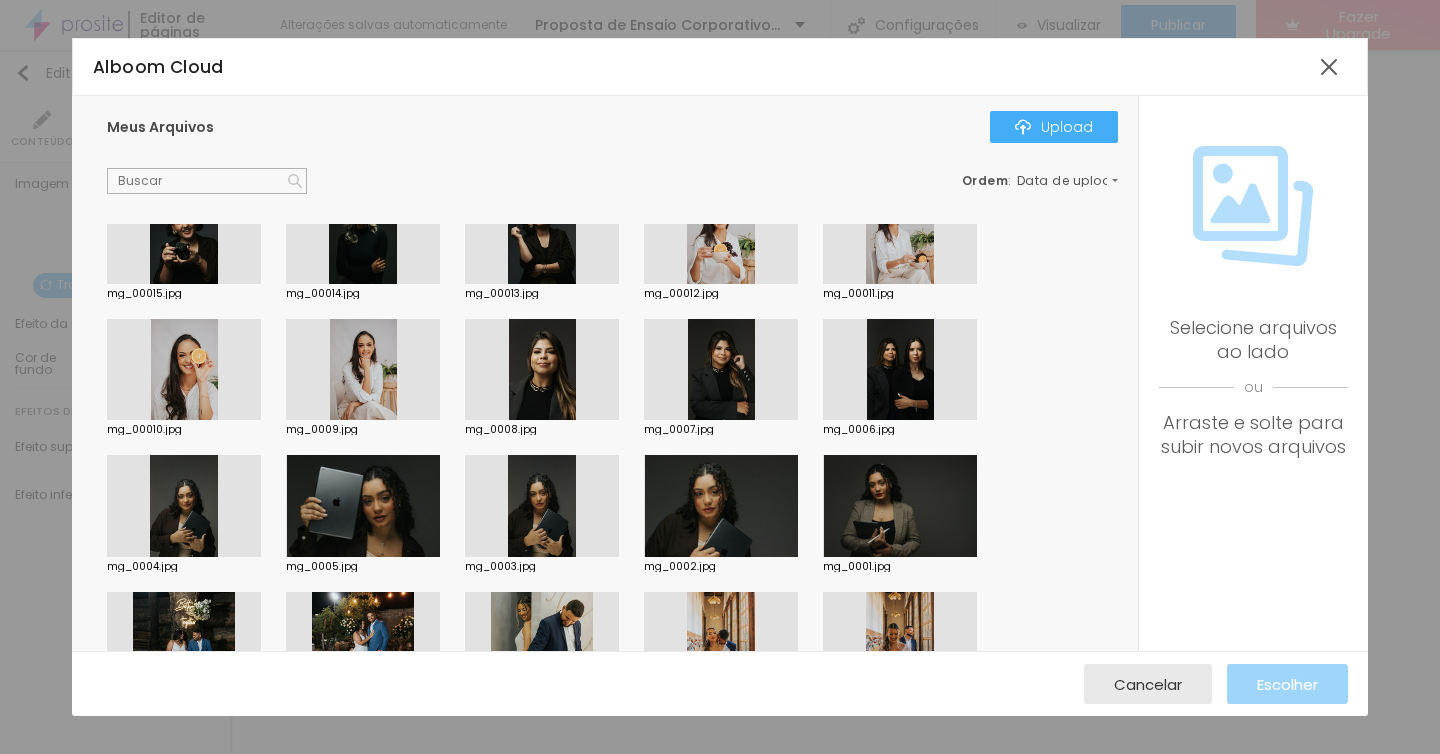 scroll, scrollTop: 224, scrollLeft: 0, axis: vertical 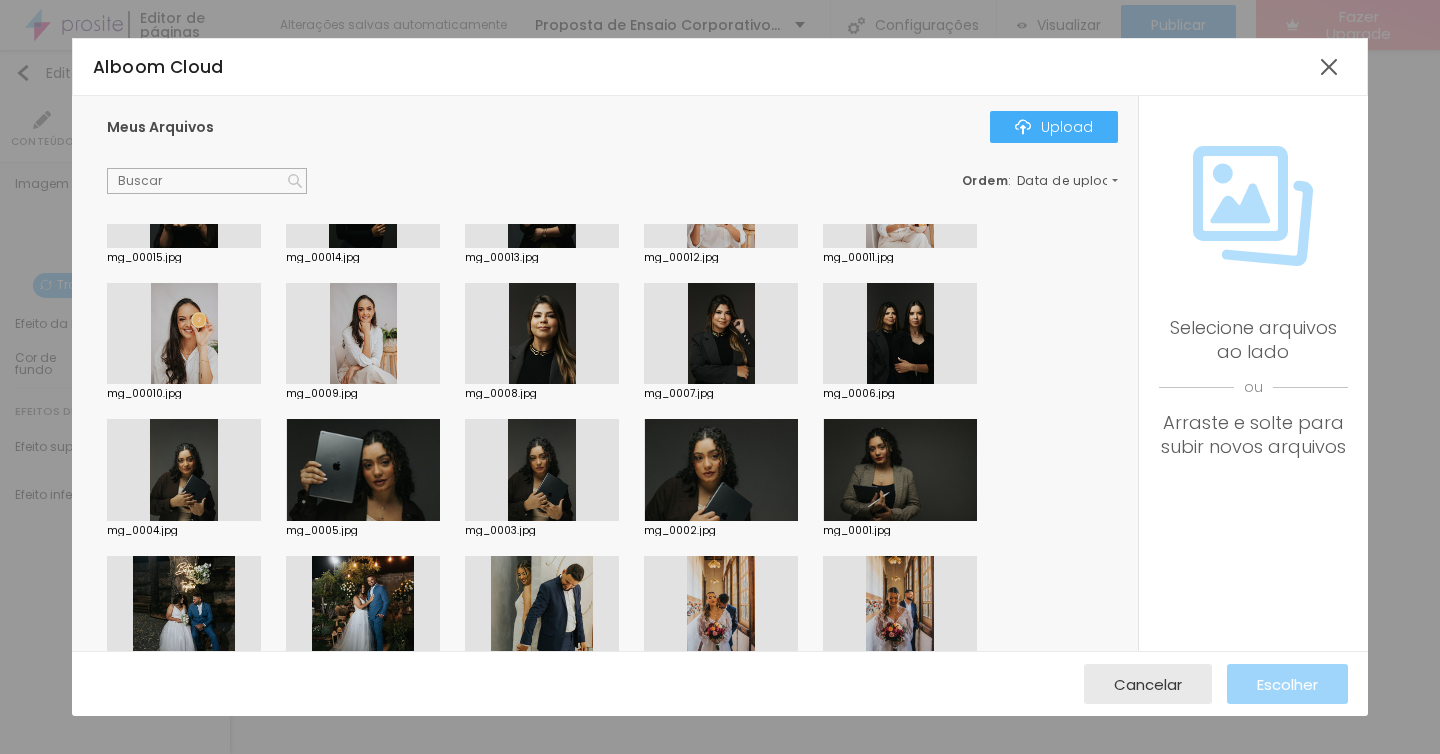 click at bounding box center [900, 470] 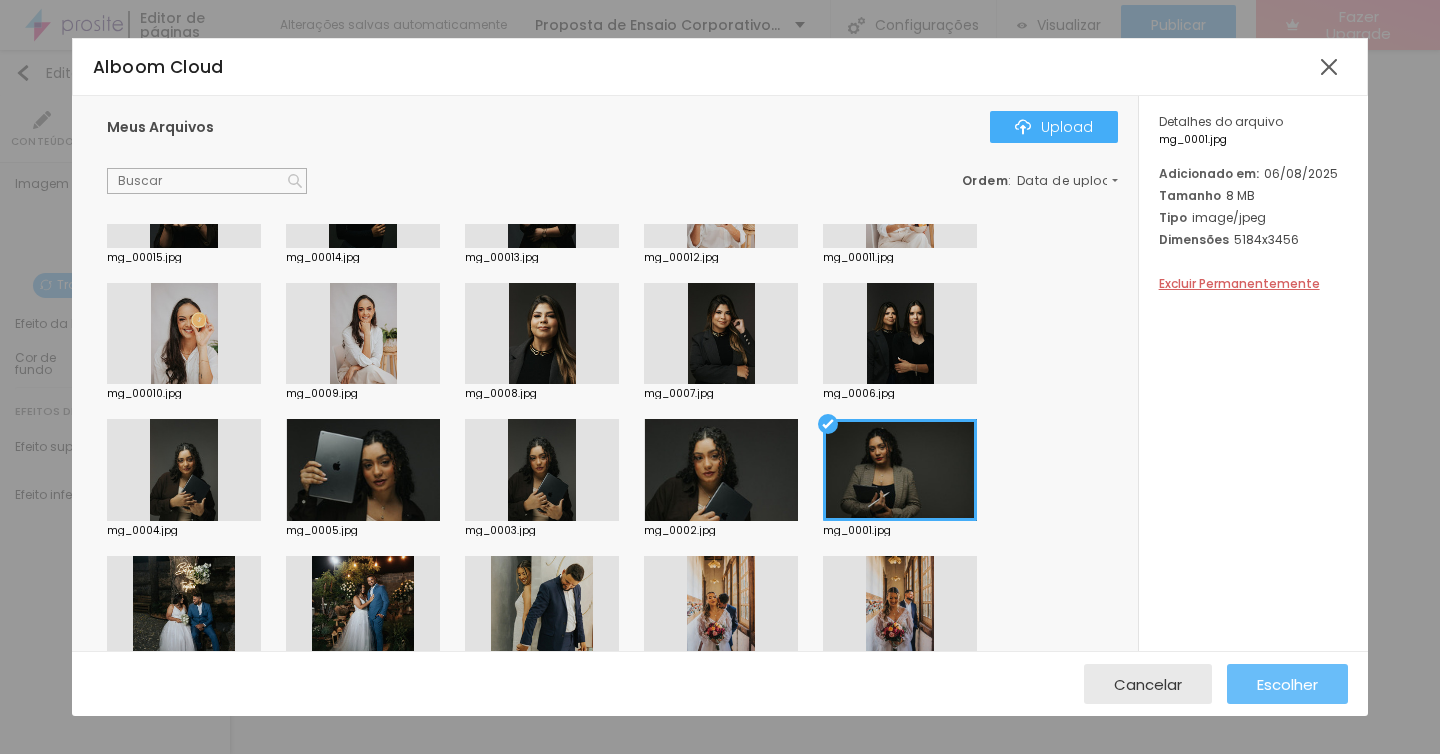 click on "Escolher" at bounding box center [1287, 684] 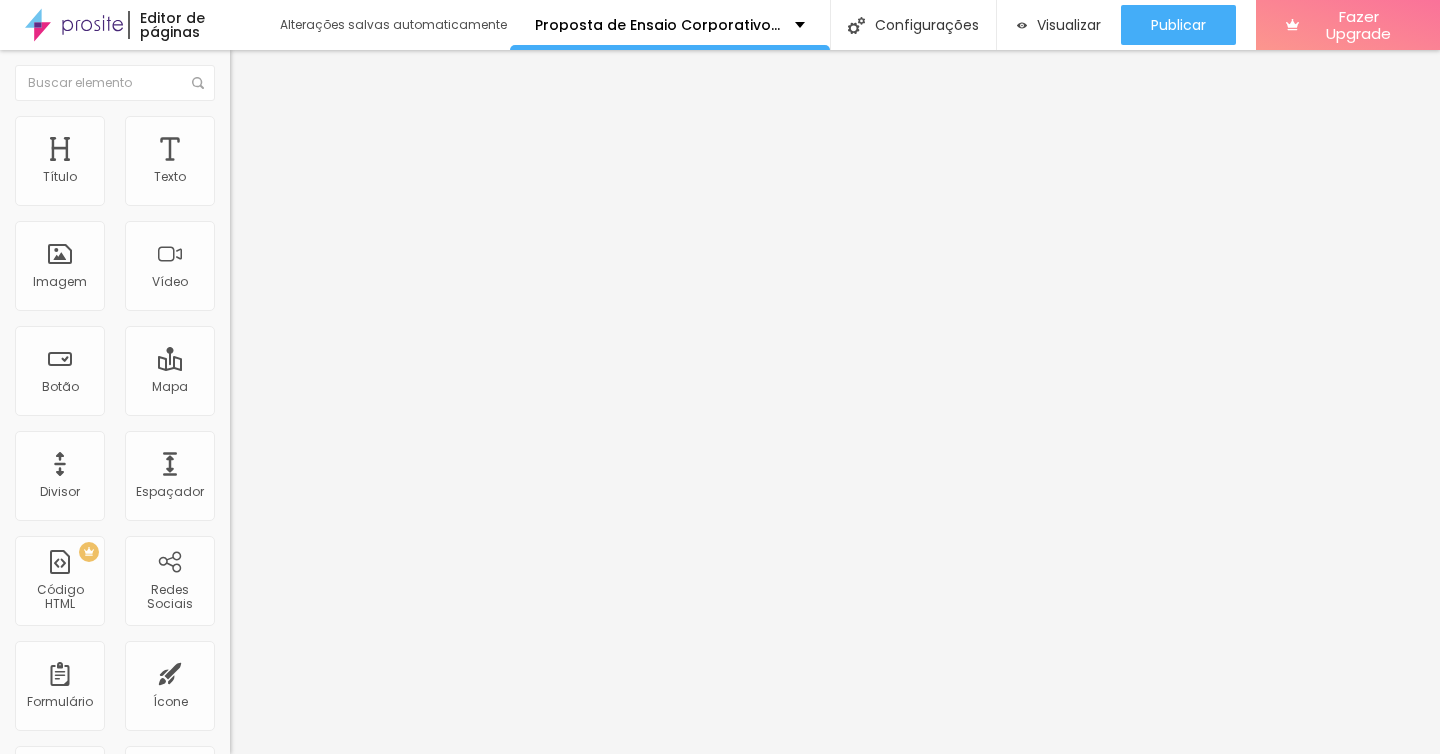 scroll, scrollTop: 0, scrollLeft: 0, axis: both 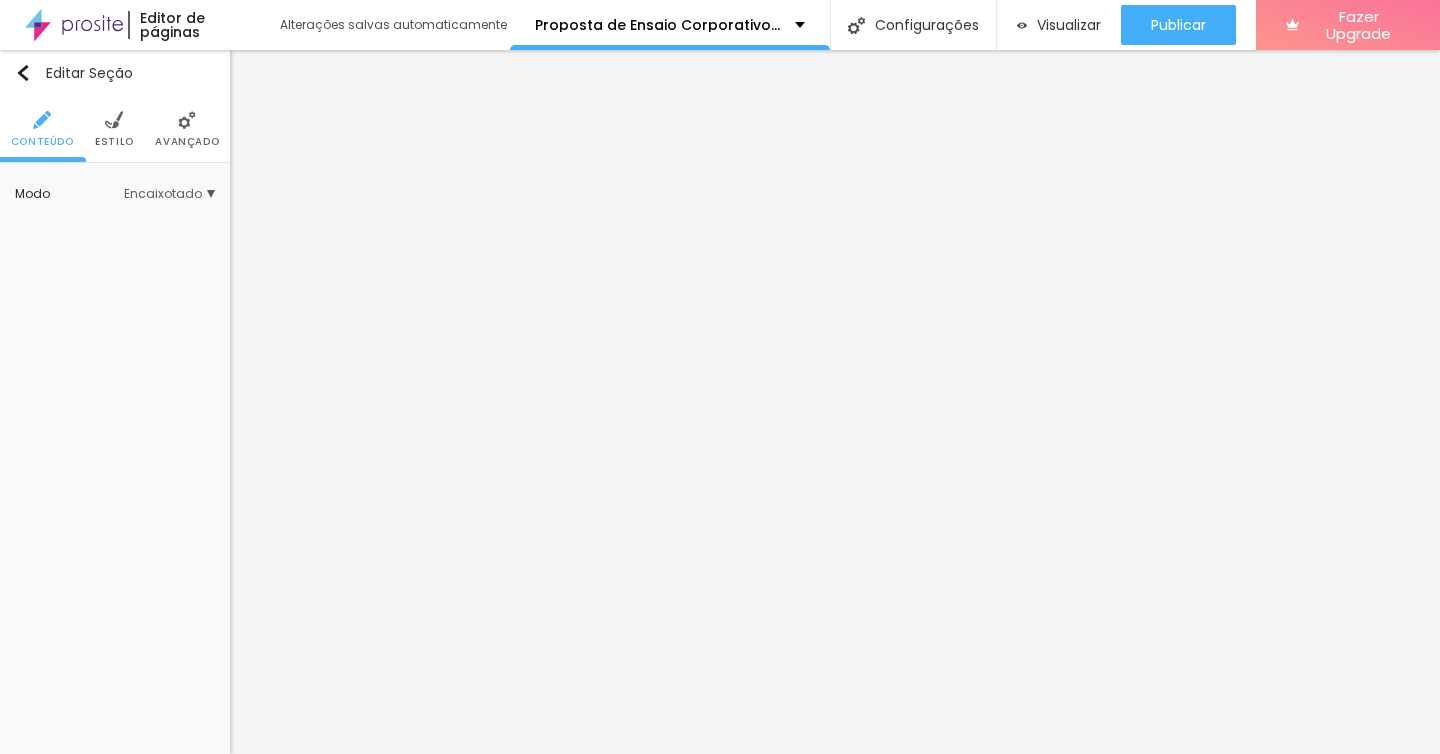 click at bounding box center [114, 120] 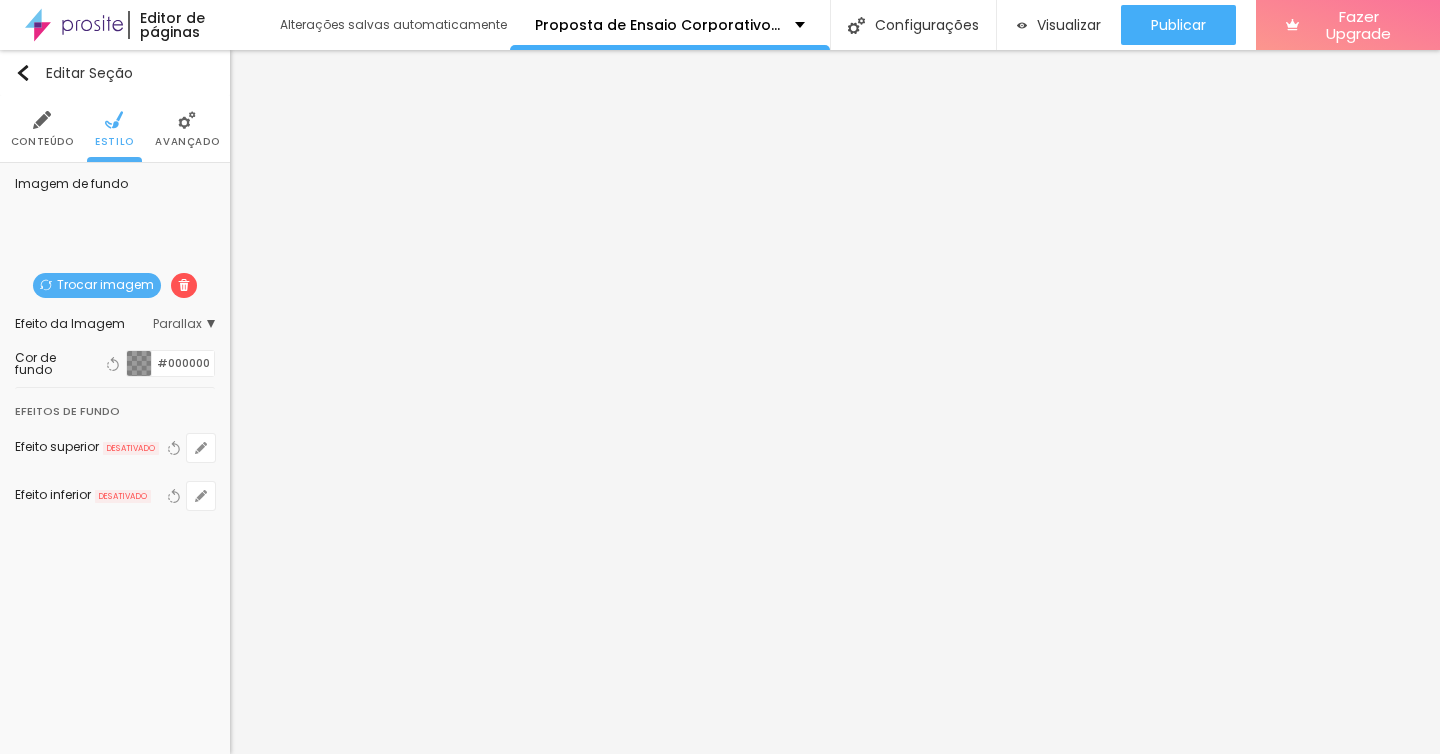 click on "Trocar imagem" at bounding box center [97, 285] 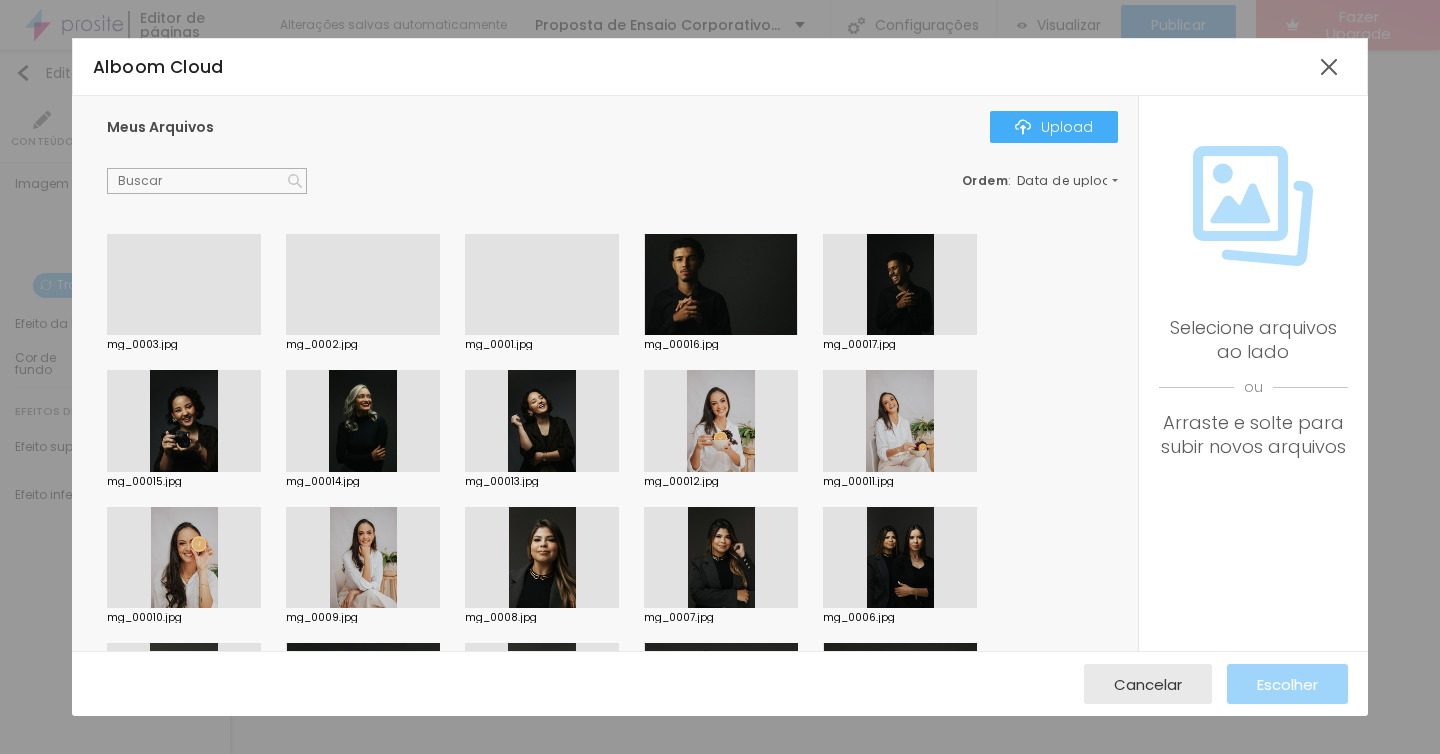 click at bounding box center [900, 285] 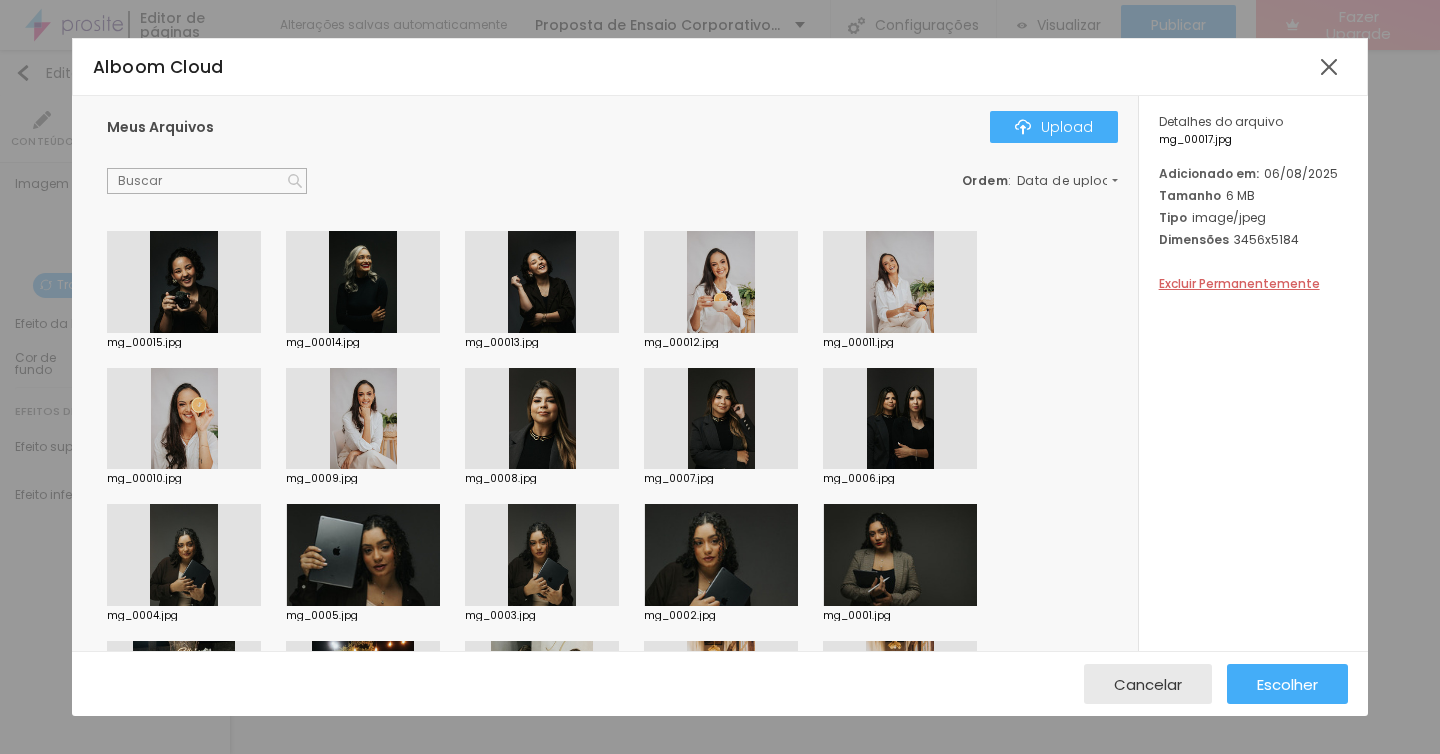 scroll, scrollTop: 145, scrollLeft: 0, axis: vertical 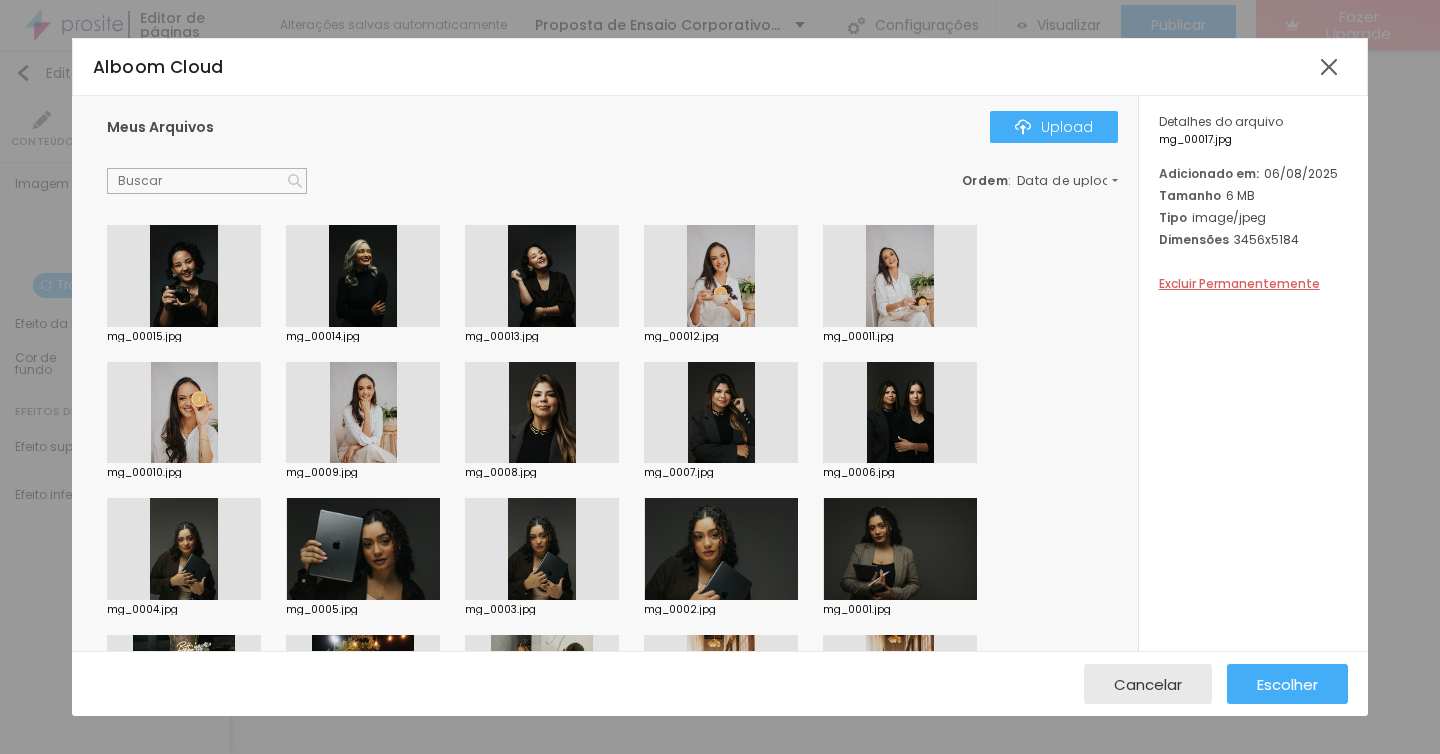 click at bounding box center (900, 413) 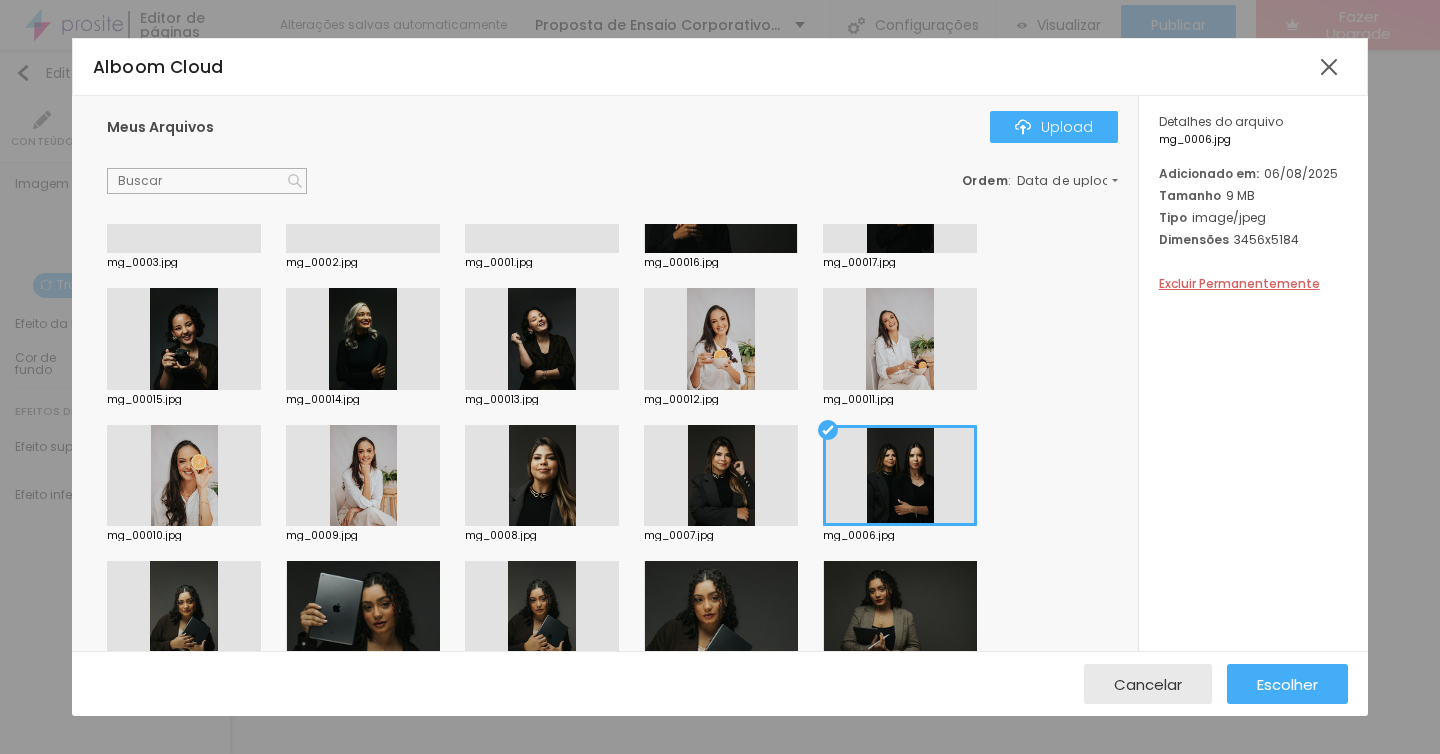 scroll, scrollTop: 138, scrollLeft: 0, axis: vertical 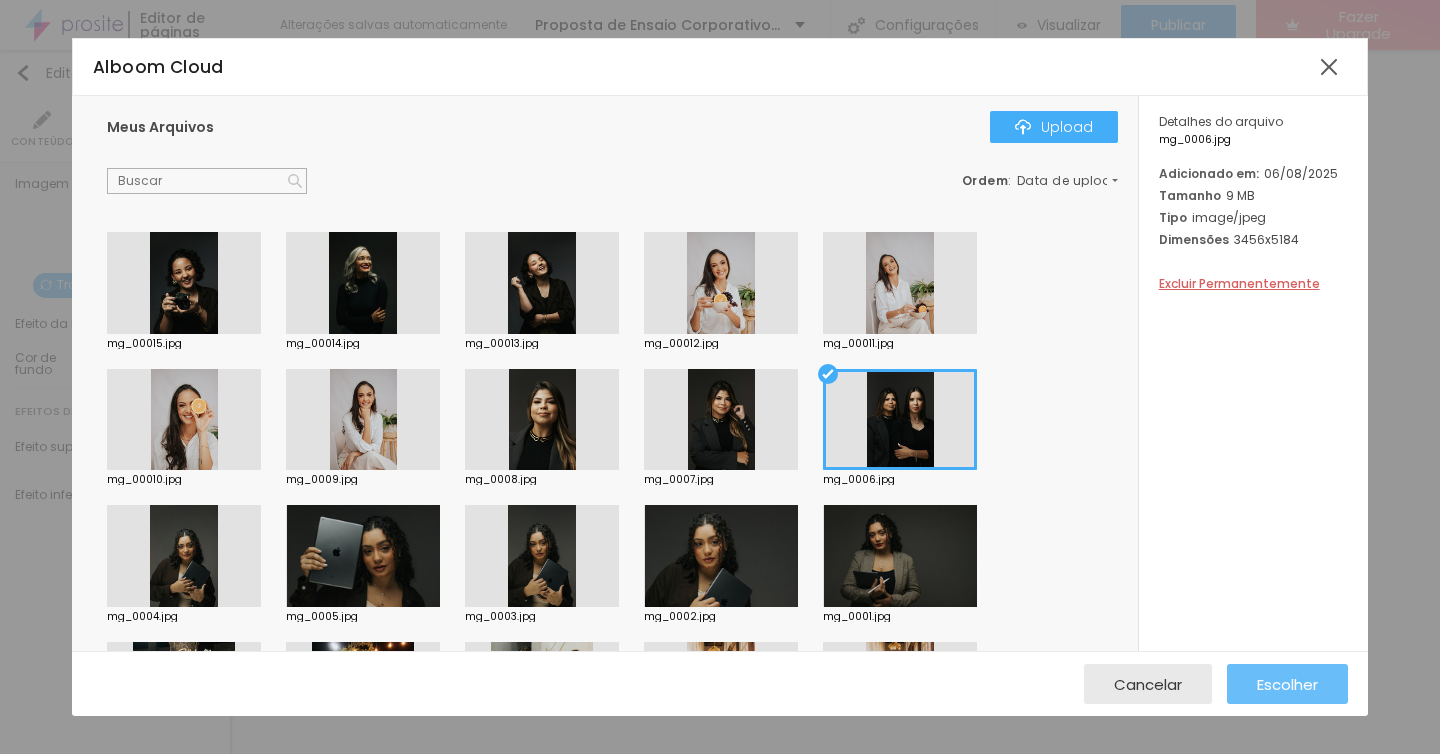 click on "Escolher" at bounding box center (1287, 684) 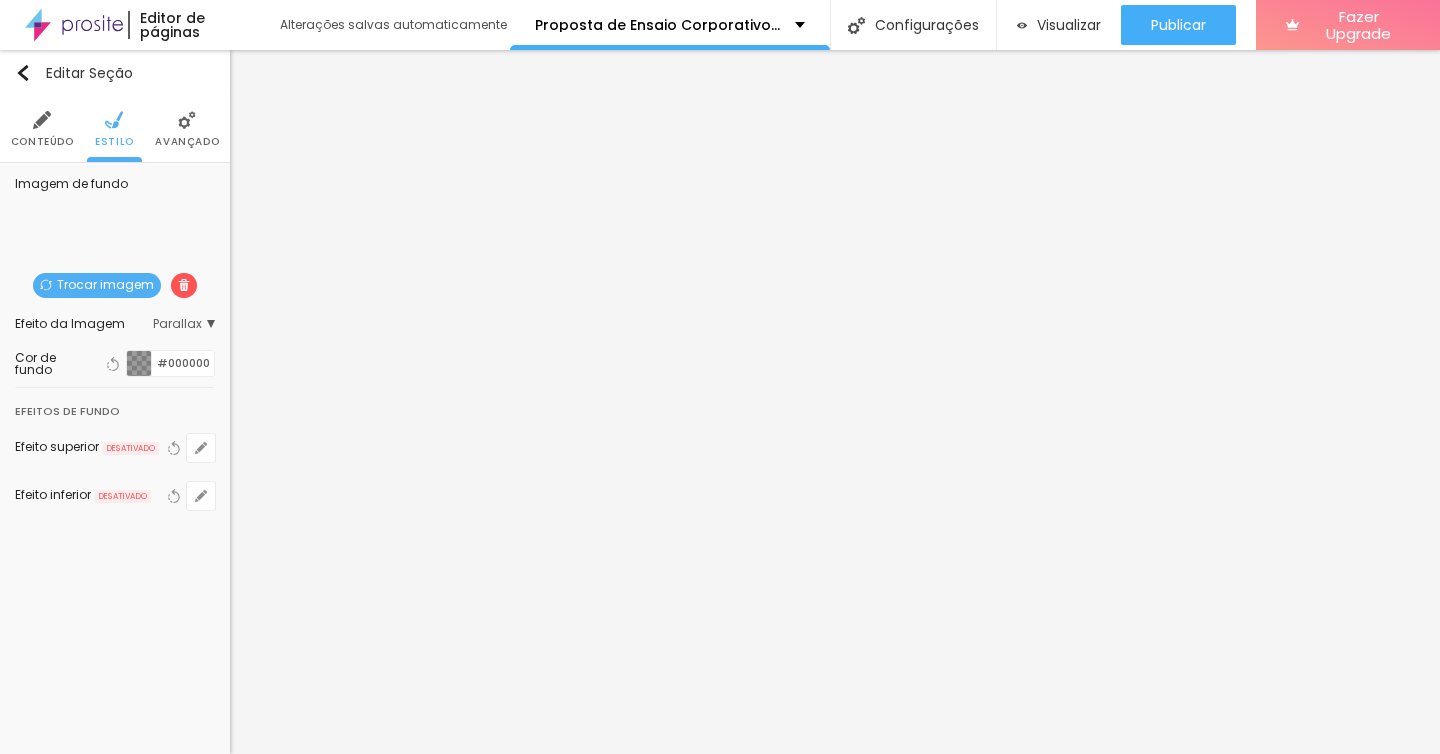 click on "Trocar imagem" at bounding box center [97, 285] 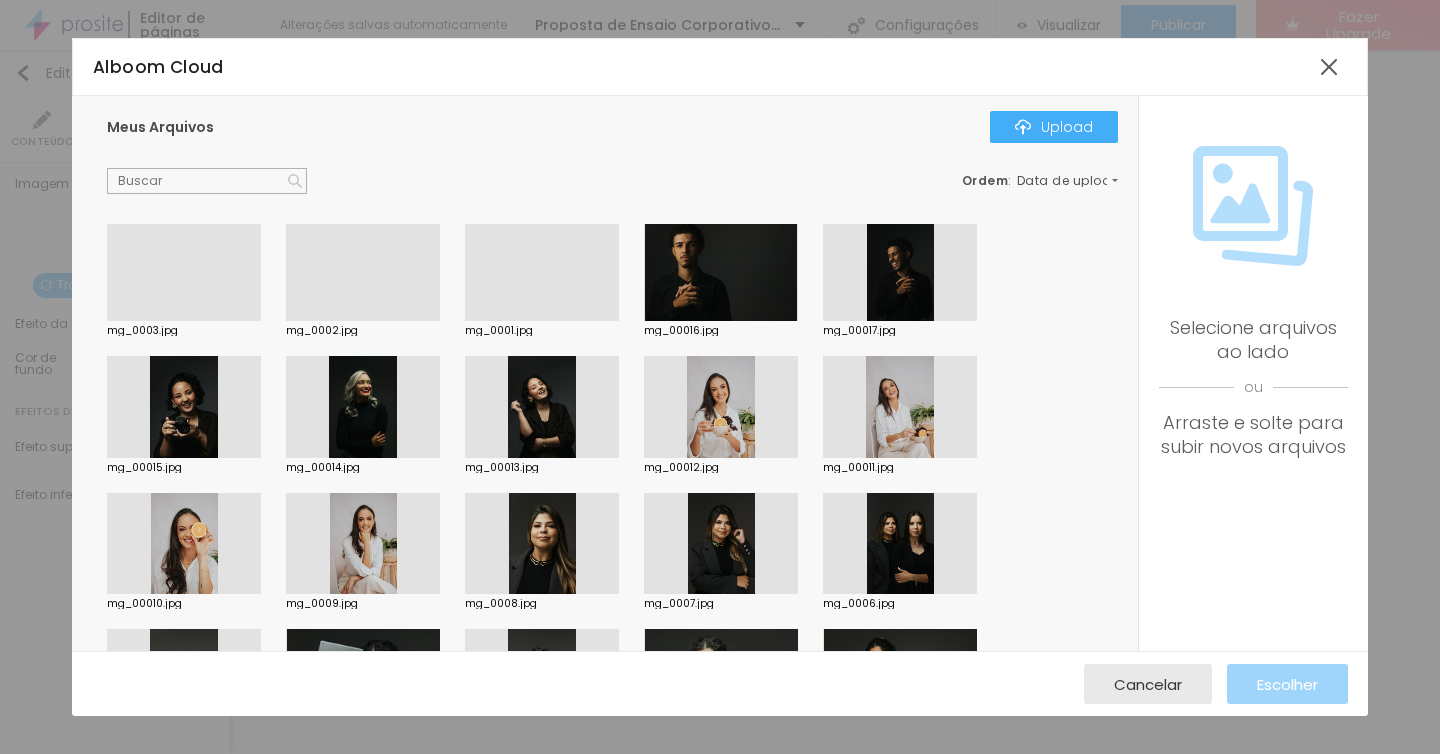 scroll, scrollTop: 0, scrollLeft: 0, axis: both 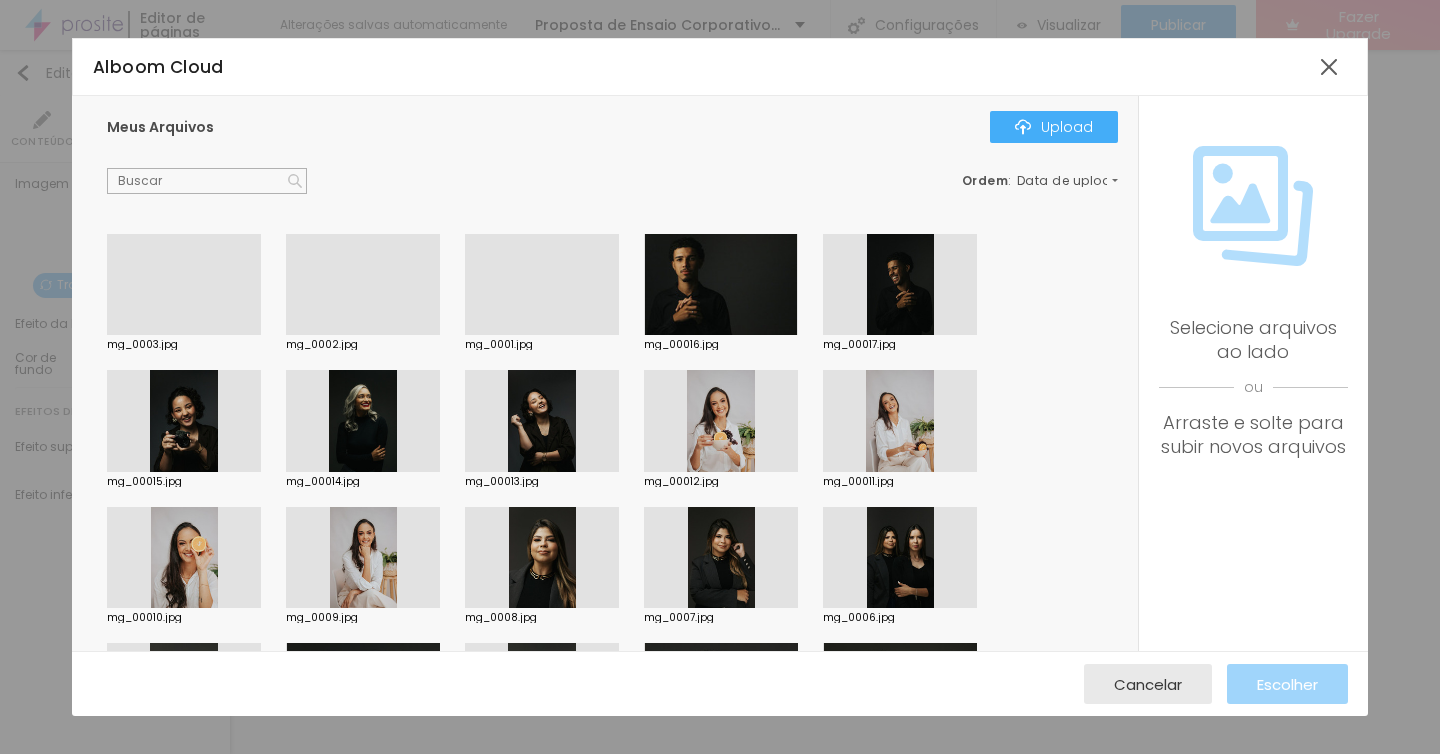 click at bounding box center (900, 285) 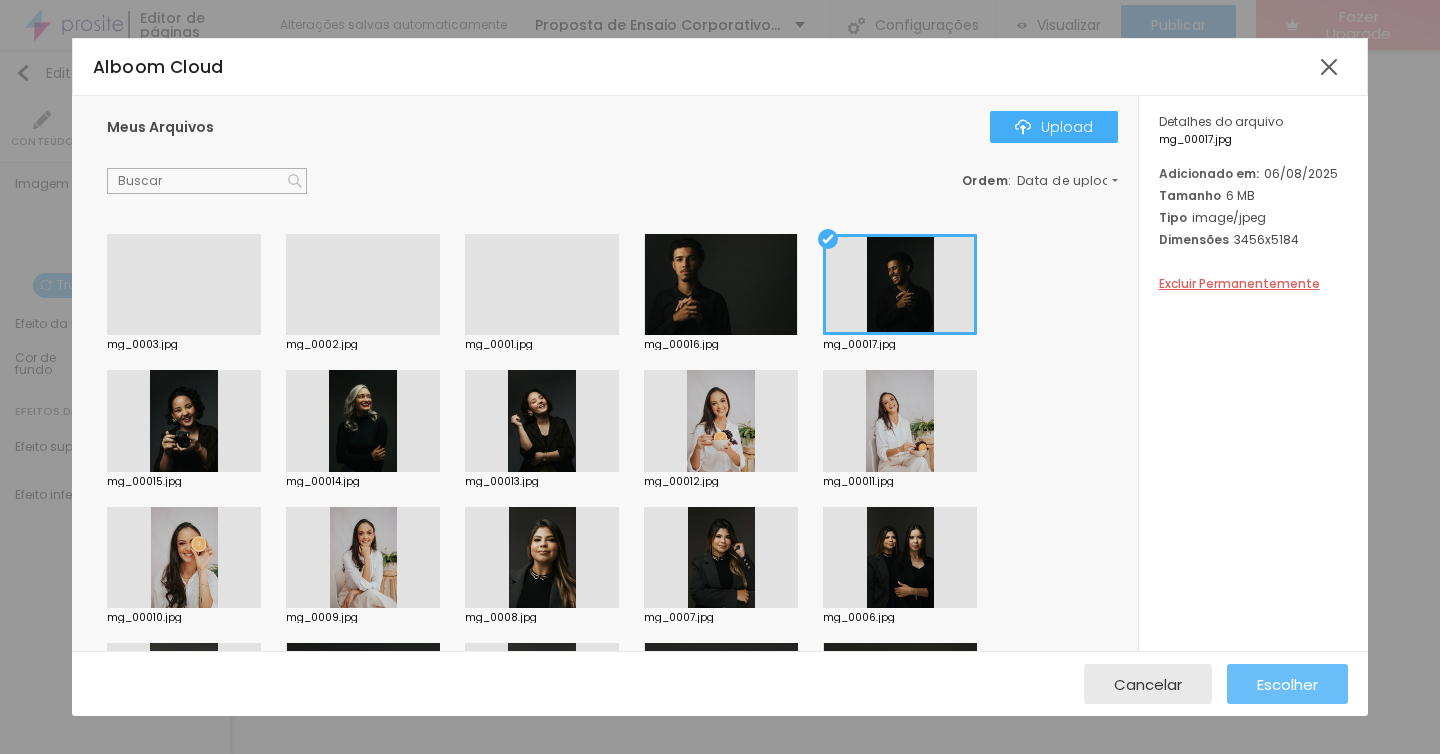 click on "Escolher" at bounding box center [1287, 684] 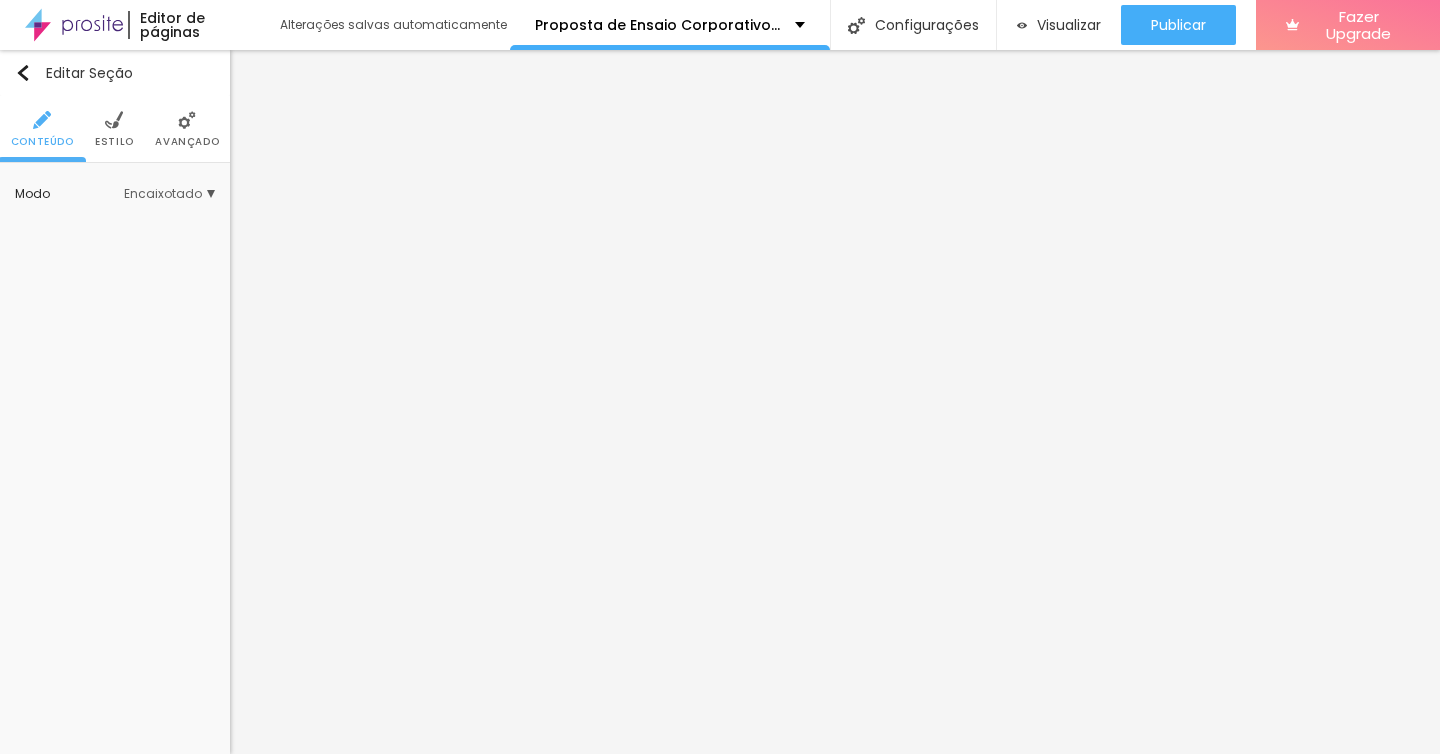 click on "Estilo" at bounding box center [114, 129] 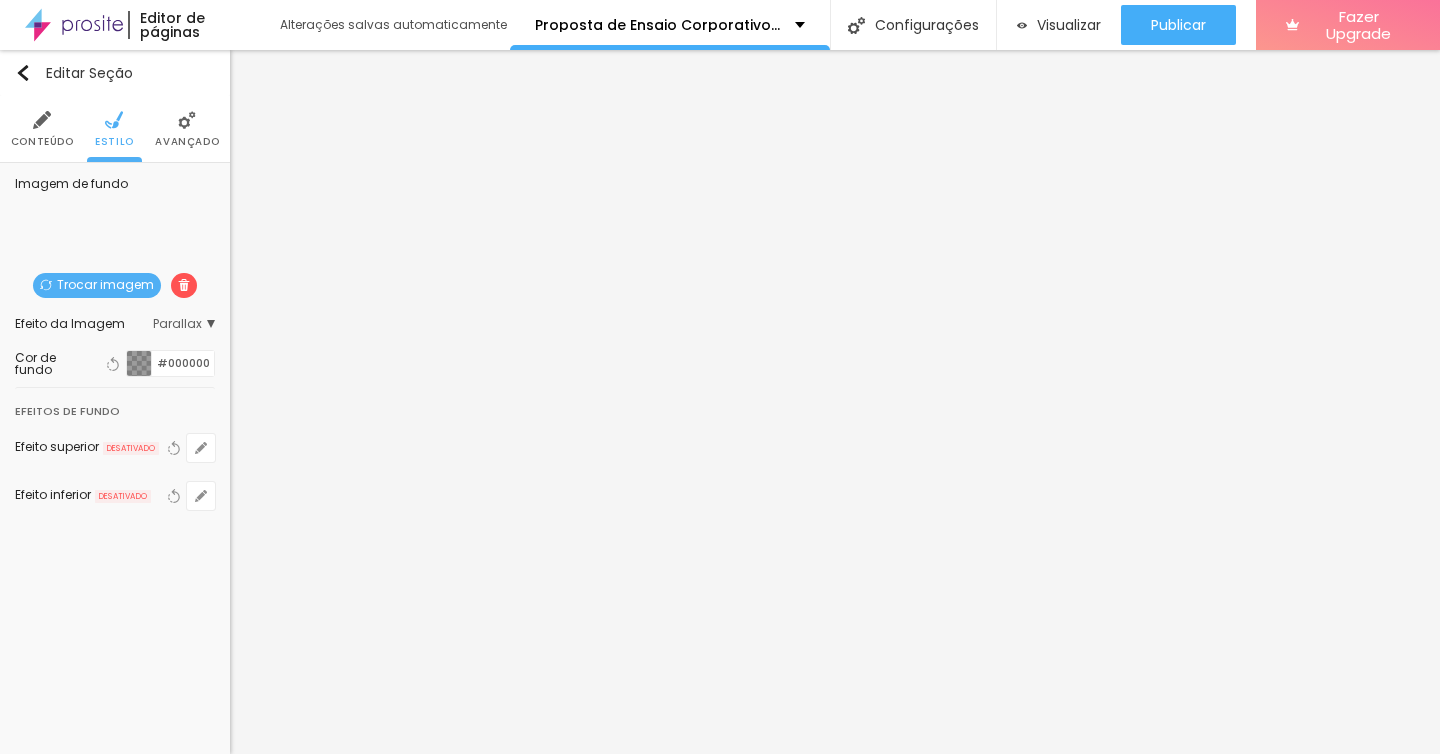 click on "Trocar imagem" at bounding box center (97, 285) 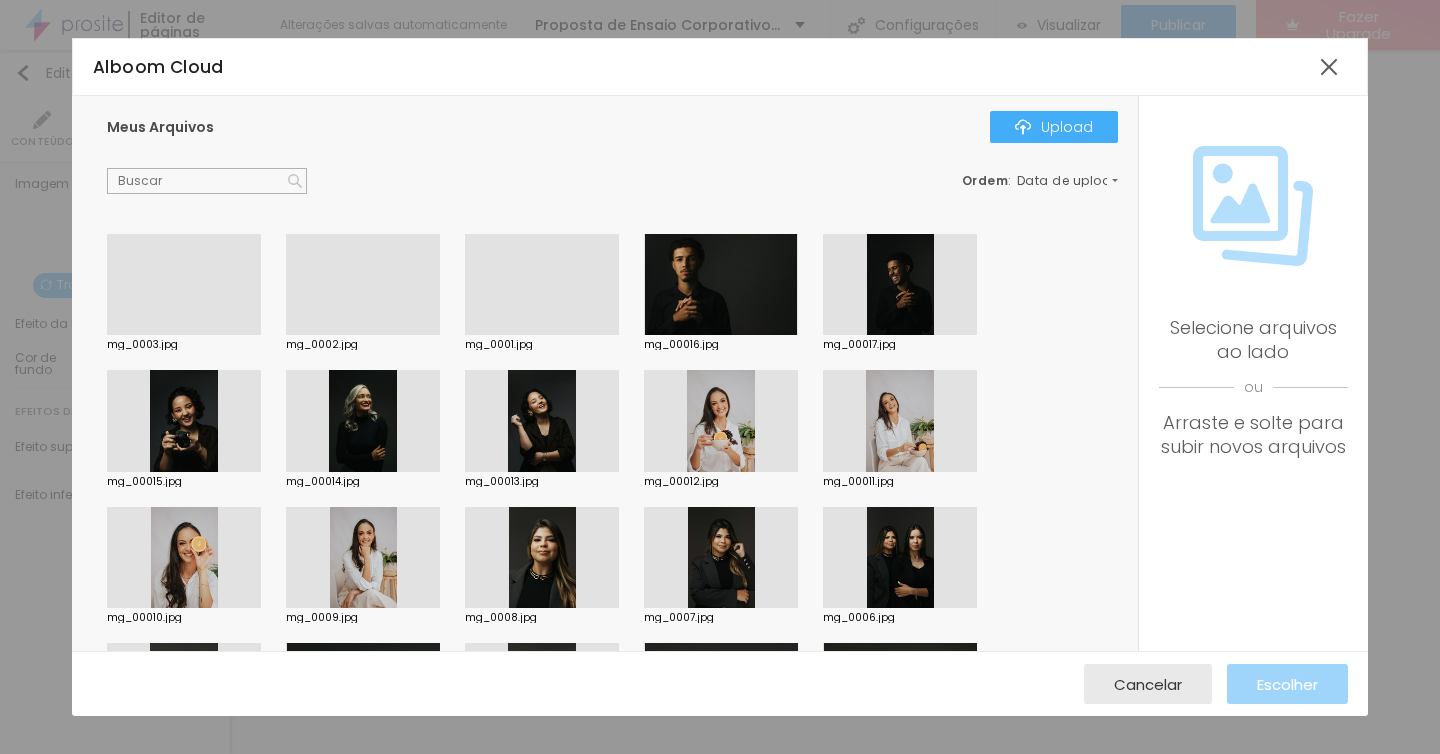 scroll, scrollTop: 0, scrollLeft: 0, axis: both 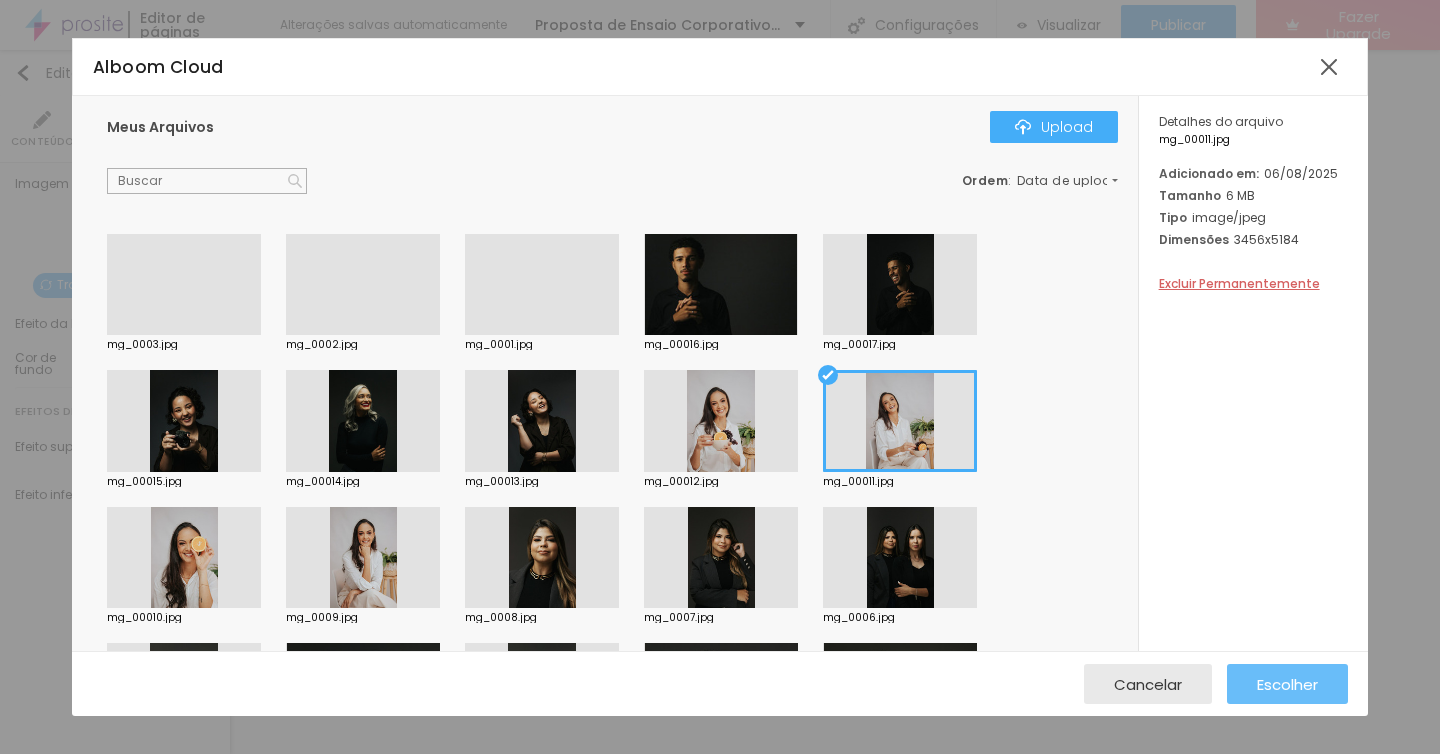 click on "Escolher" at bounding box center (1287, 684) 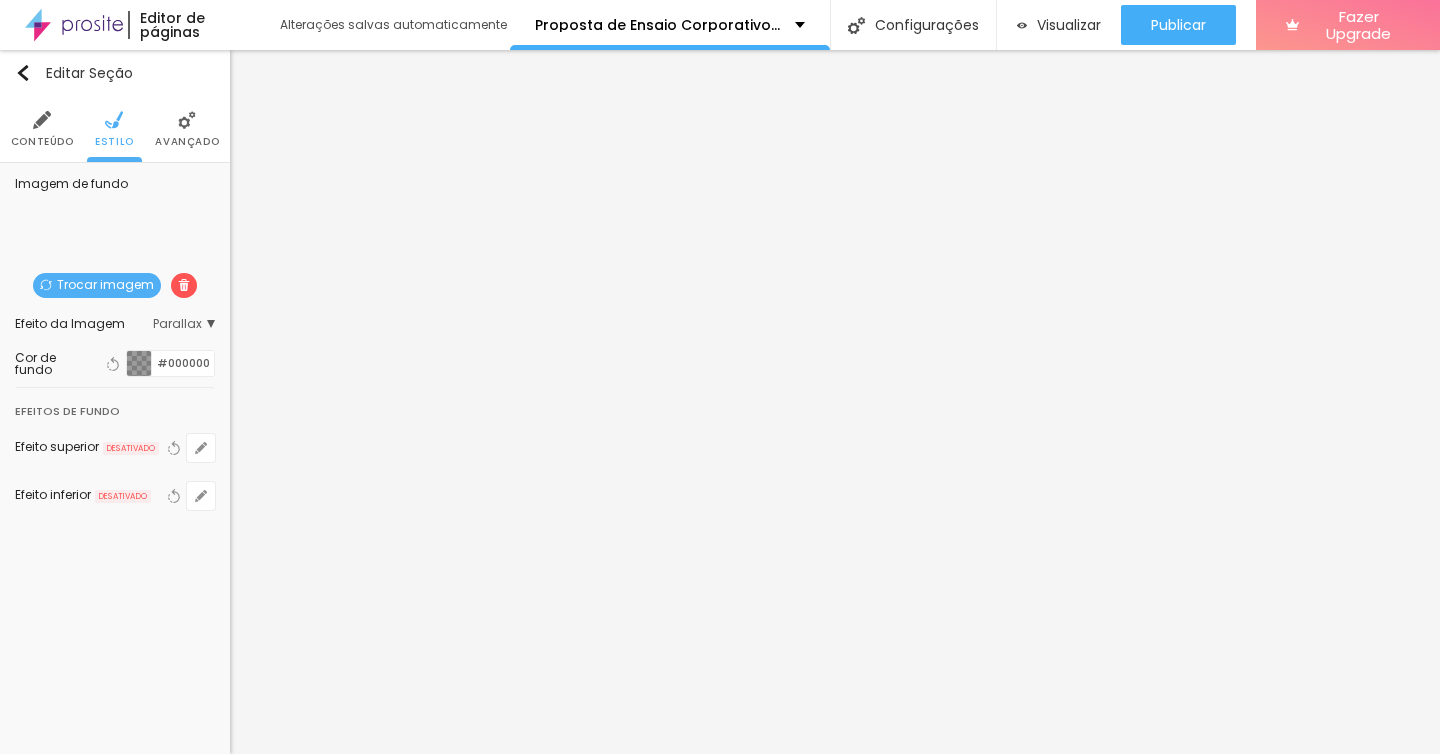 click on "Trocar imagem" at bounding box center [97, 285] 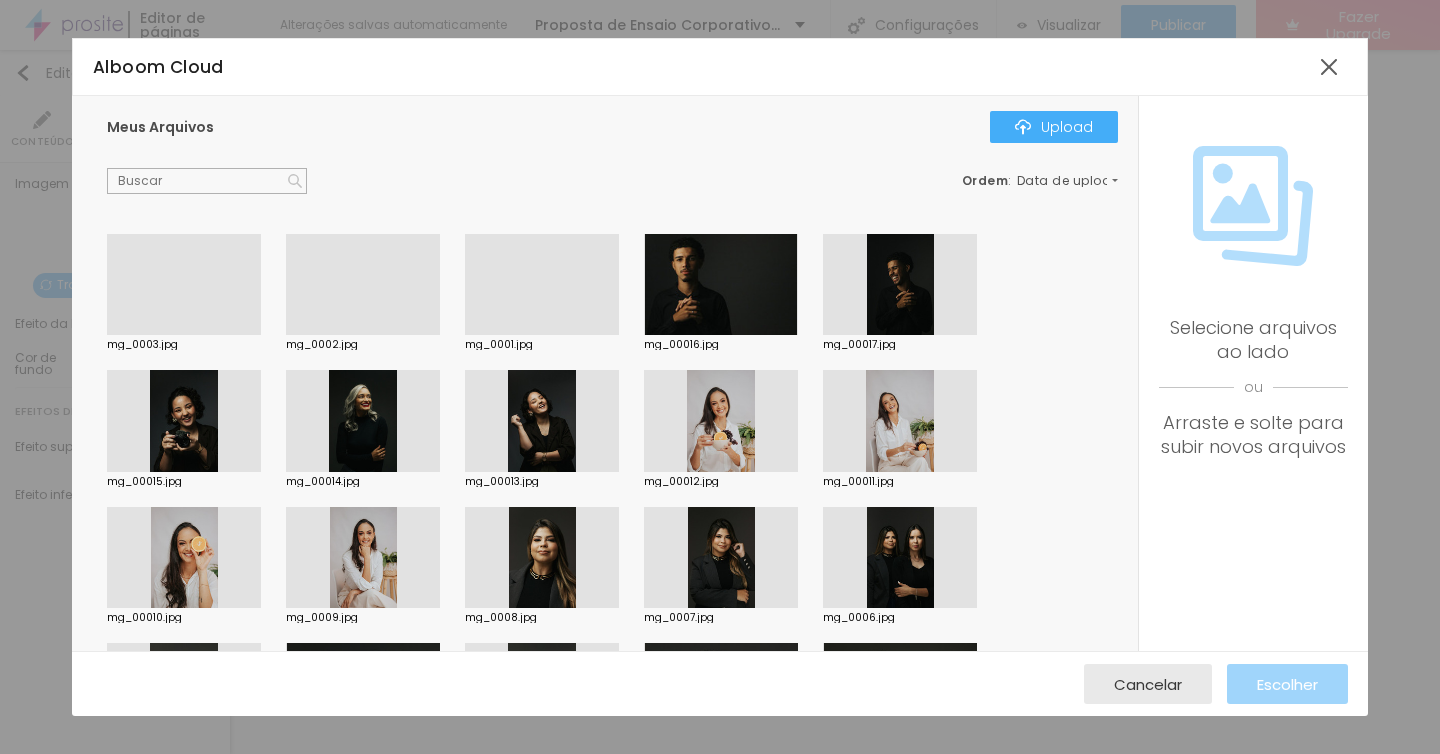 click at bounding box center [184, 558] 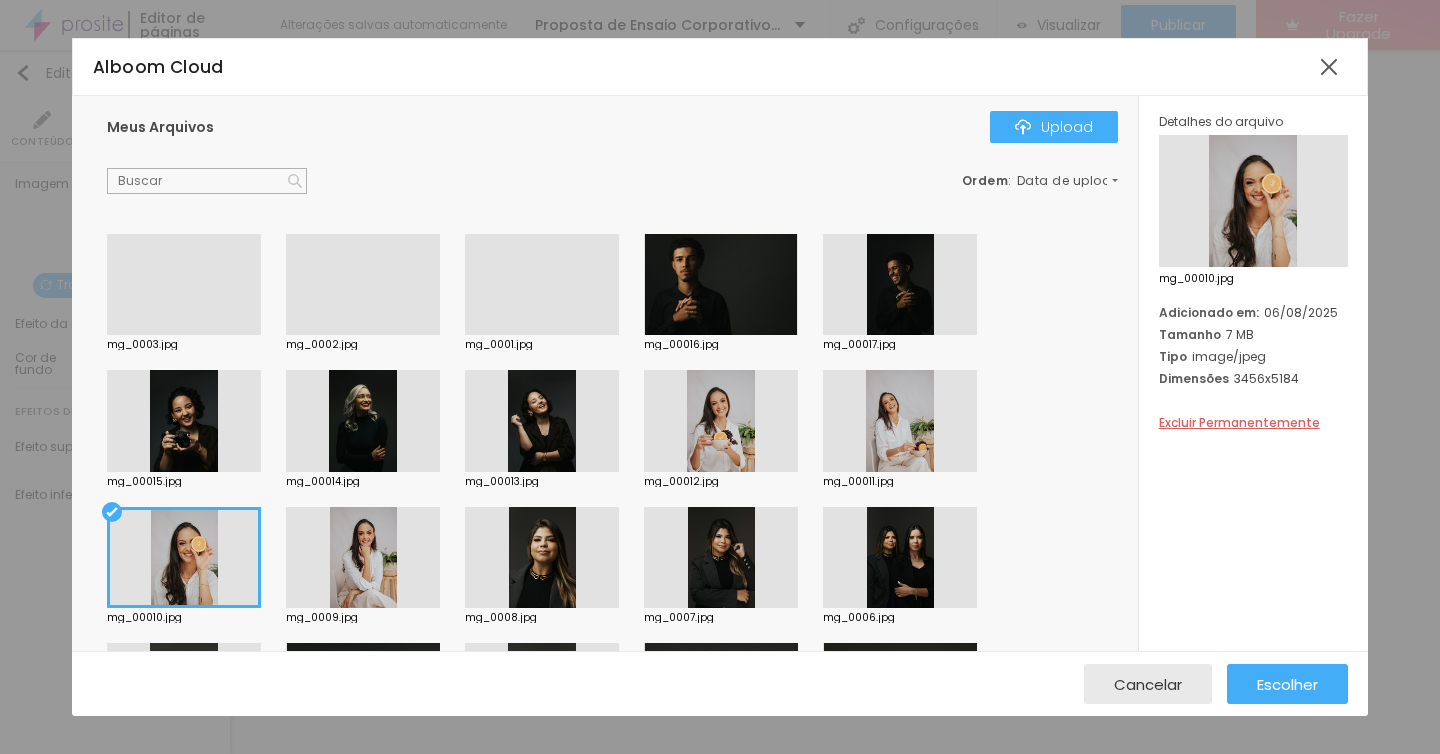 scroll, scrollTop: 112, scrollLeft: 0, axis: vertical 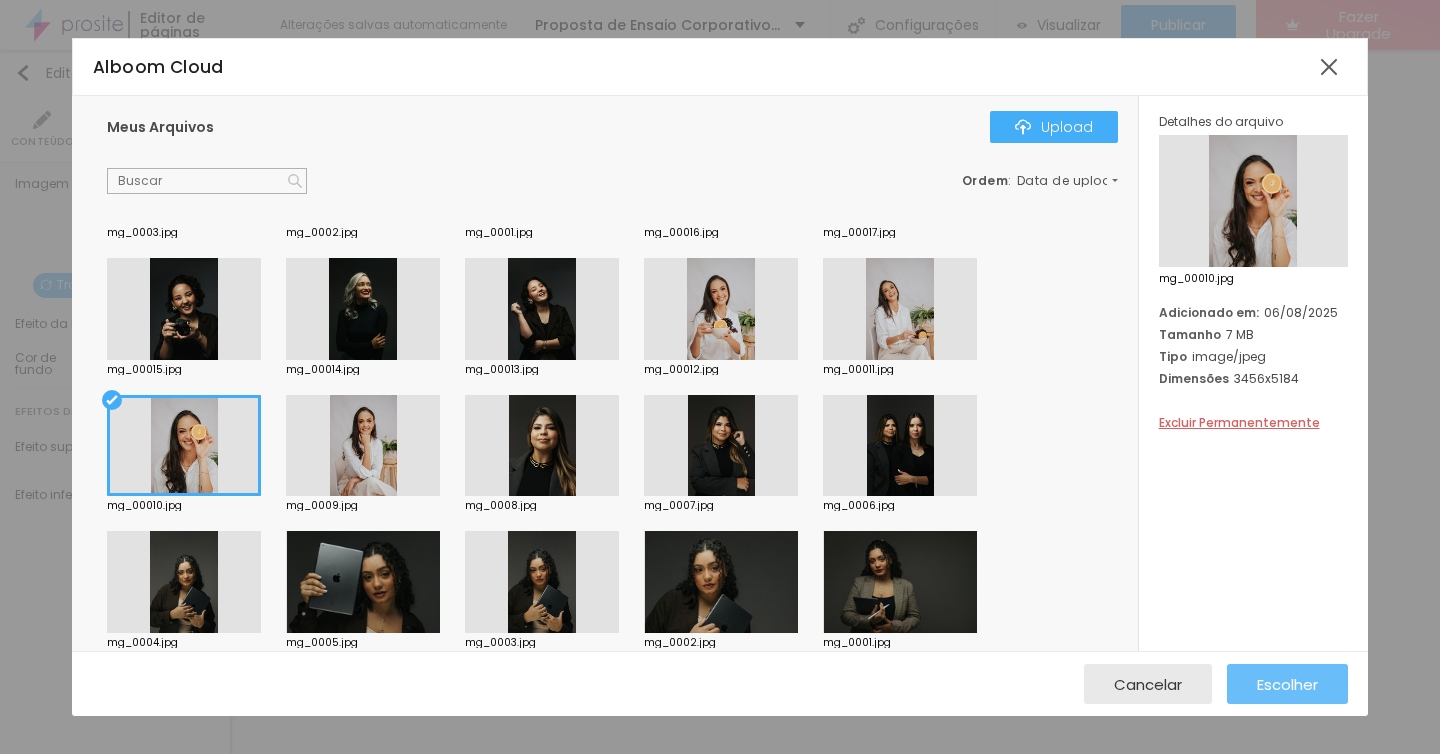 click on "Escolher" at bounding box center [1287, 684] 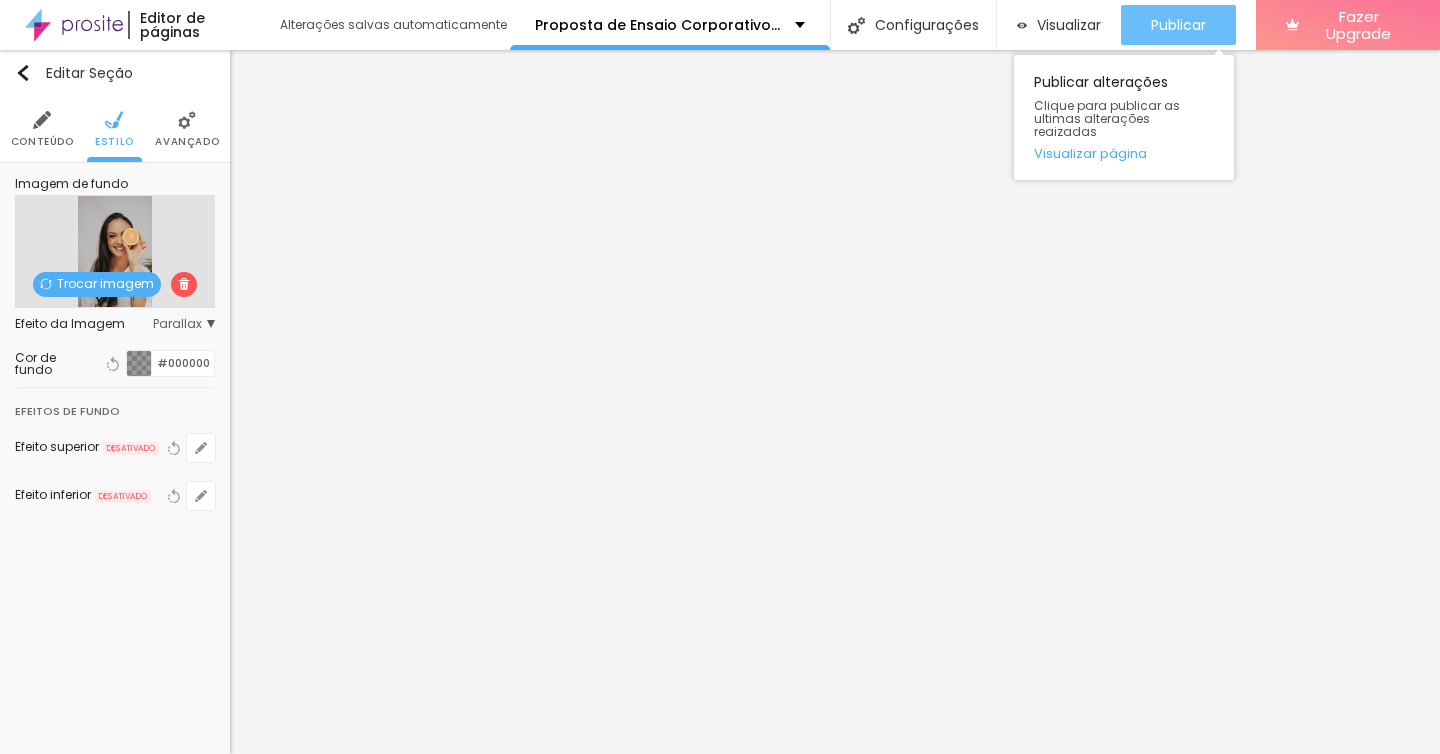 click on "Publicar" at bounding box center [1178, 25] 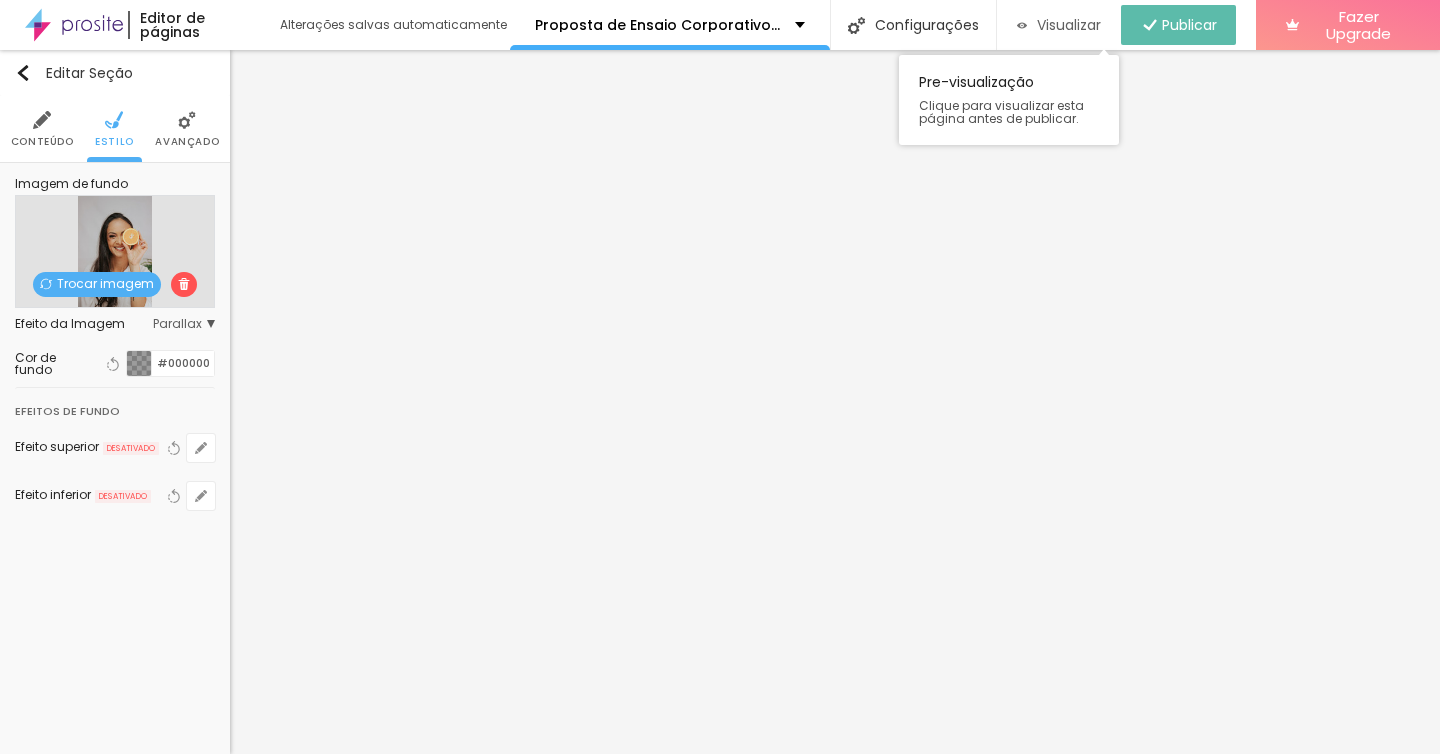 click on "Visualizar" at bounding box center (1059, 25) 